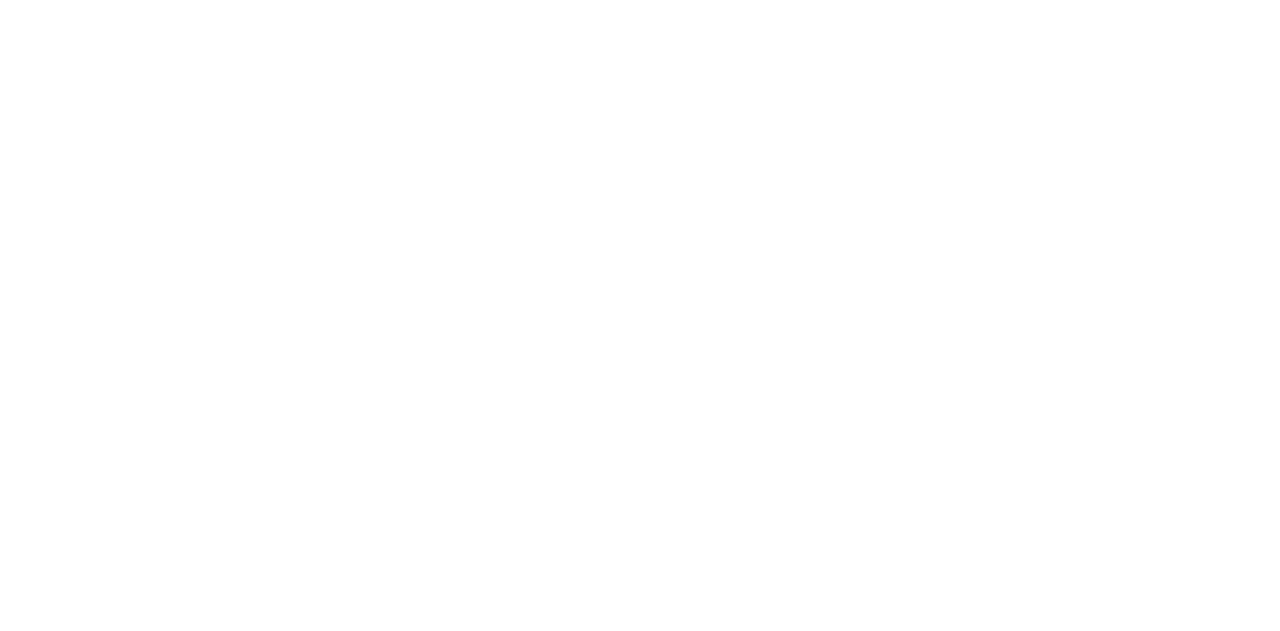 scroll, scrollTop: 0, scrollLeft: 0, axis: both 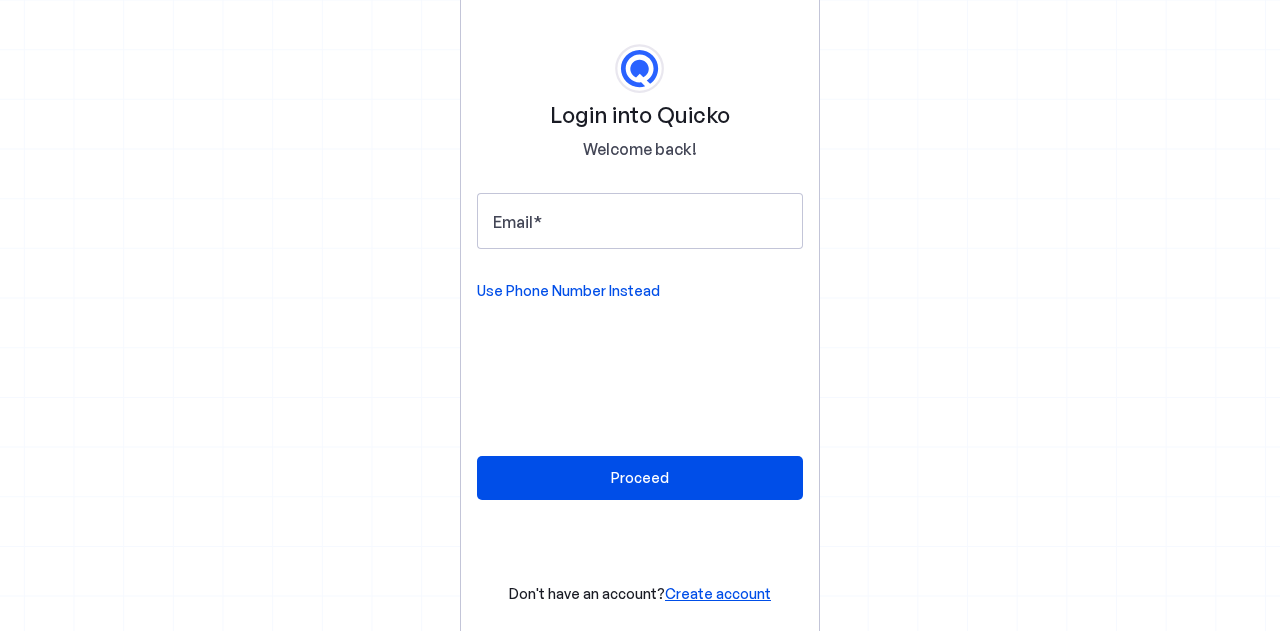click on "Use Phone Number Instead" at bounding box center [568, 291] 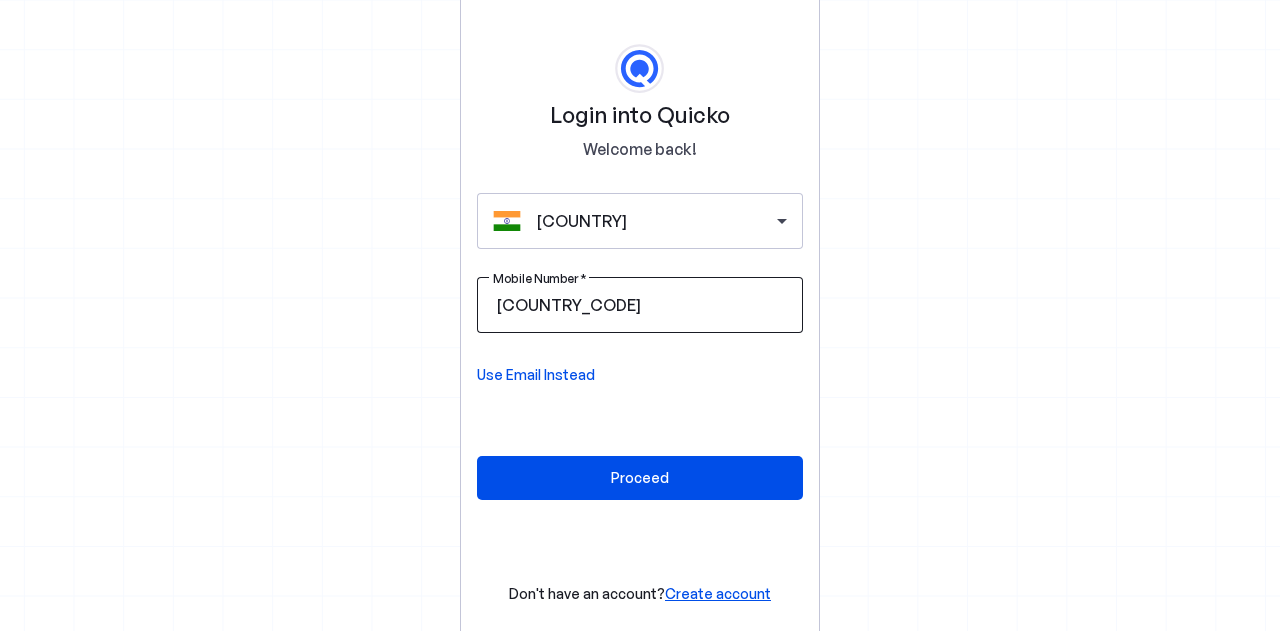 click on "Mobile Number" at bounding box center (716, 305) 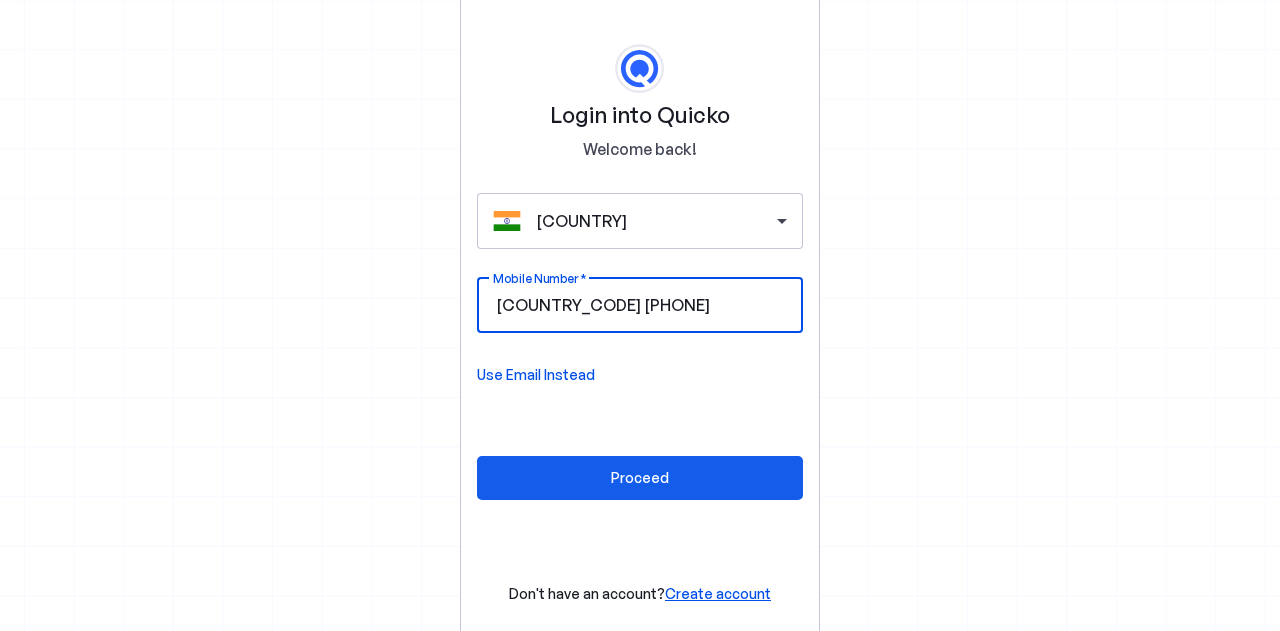type on "7838309849" 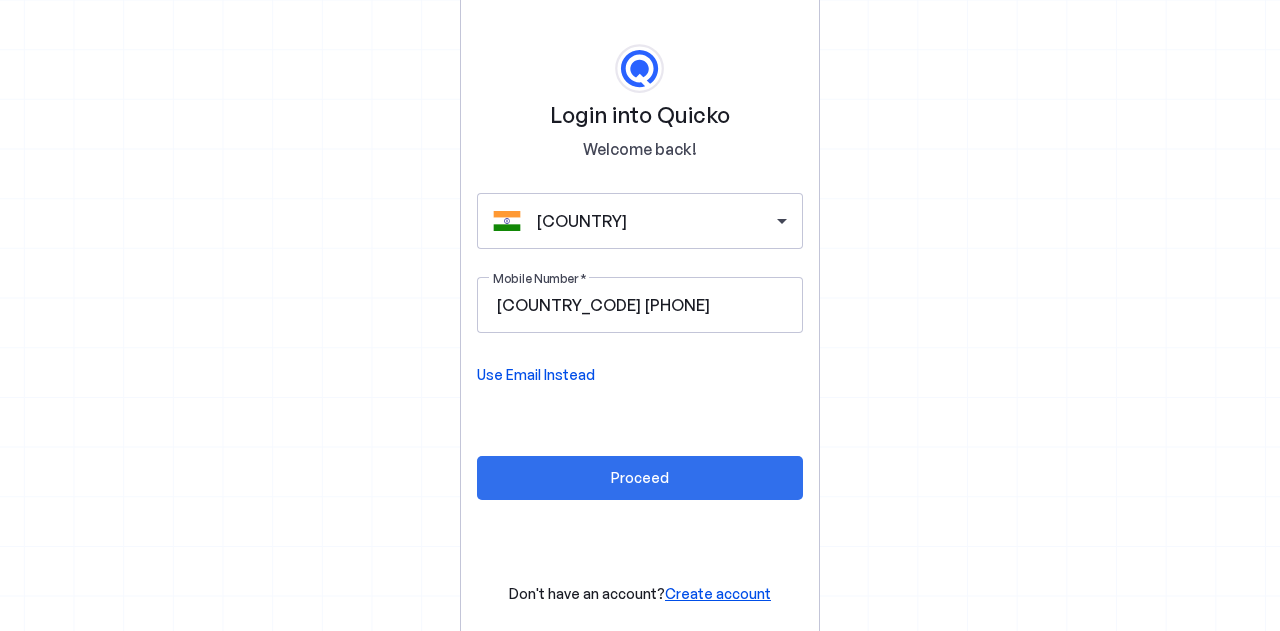 click on "Proceed" at bounding box center (640, 477) 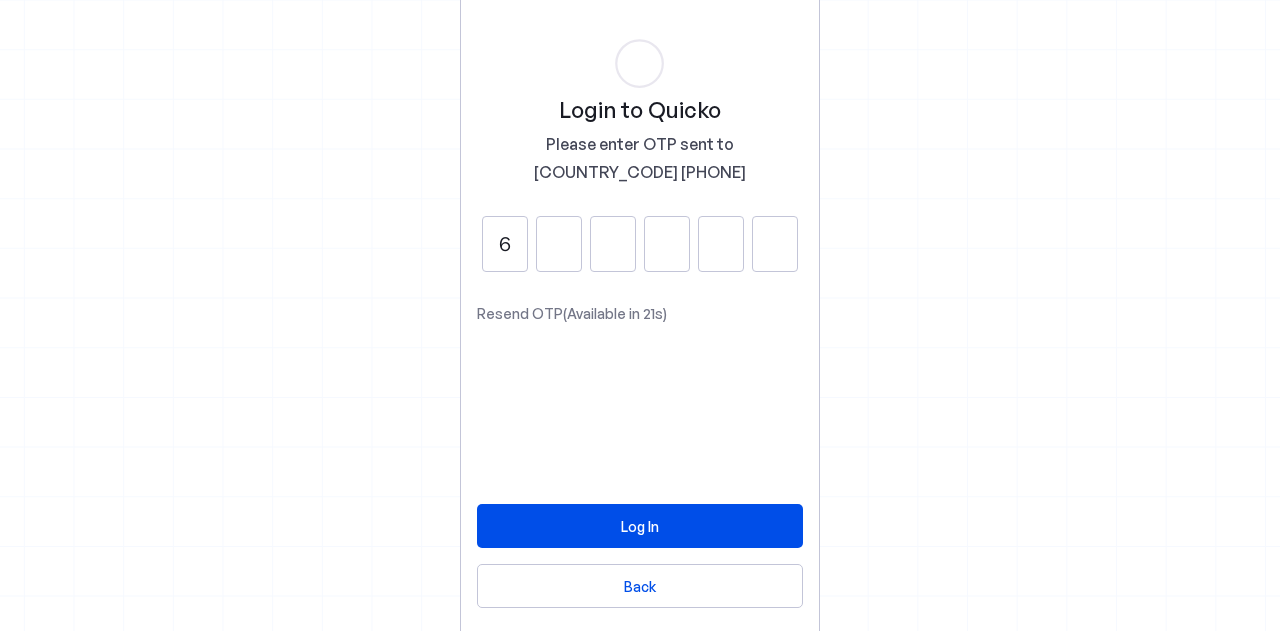 type on "6" 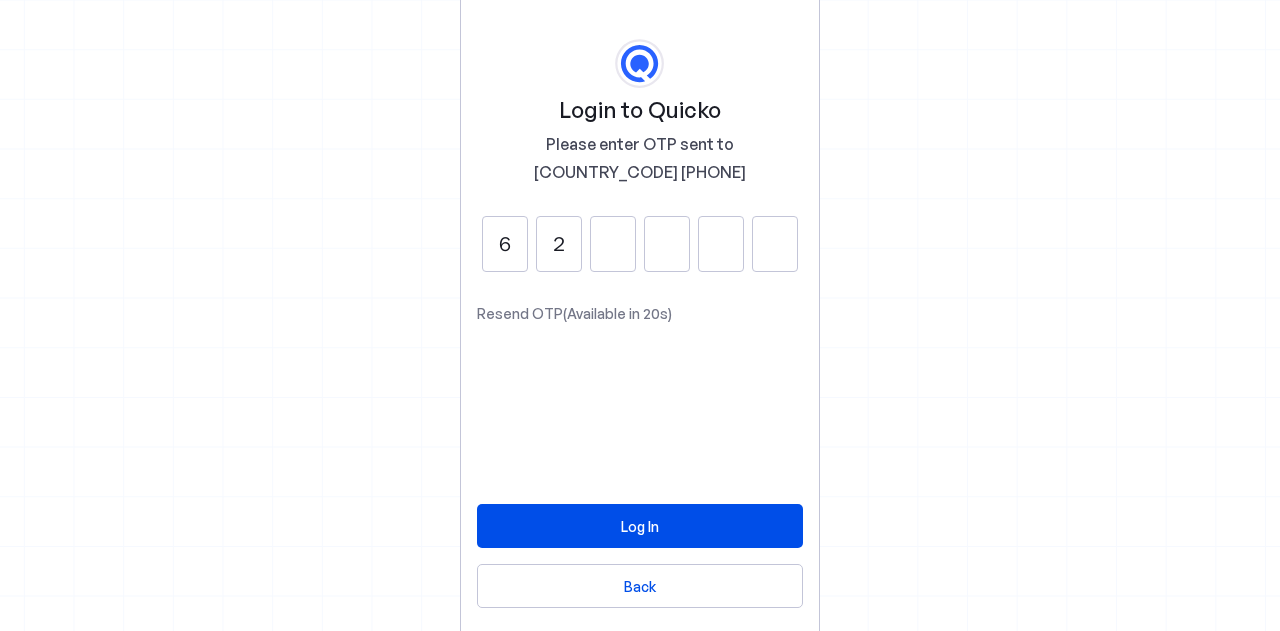 type on "2" 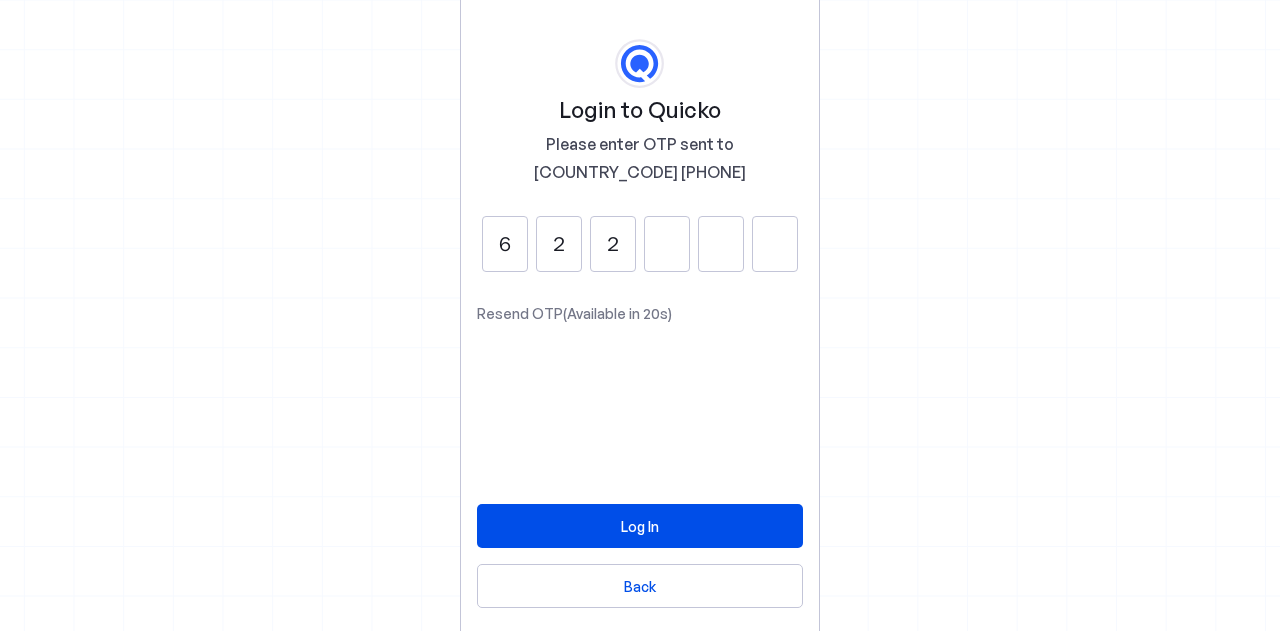 type on "2" 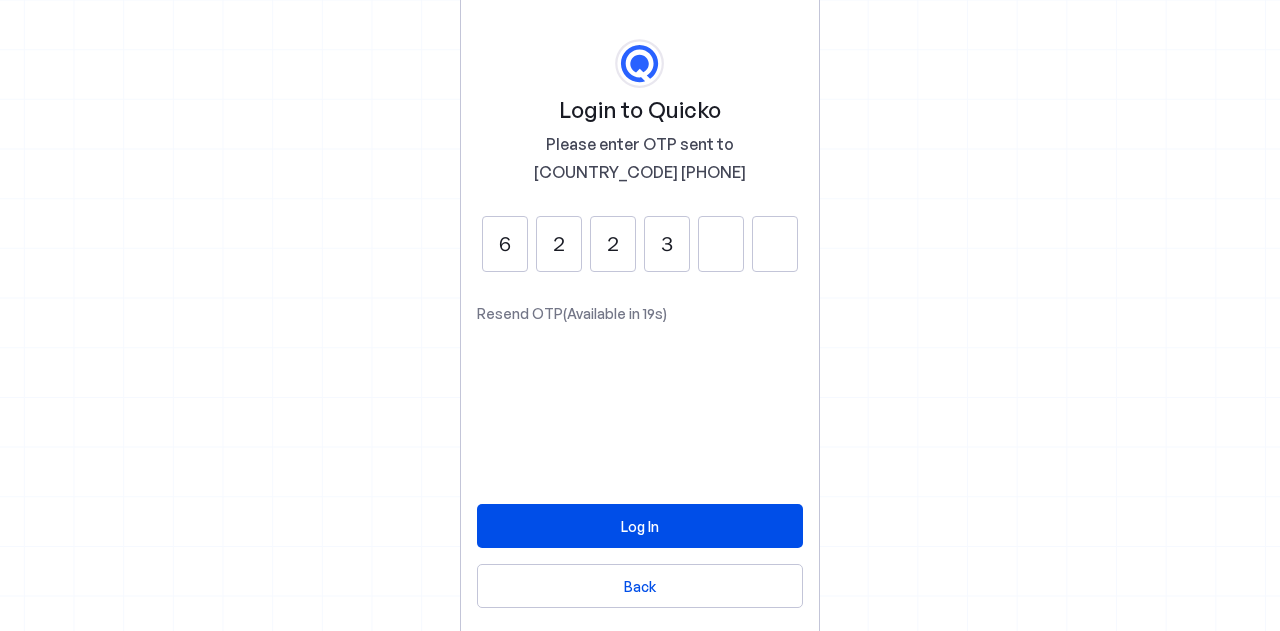 type on "3" 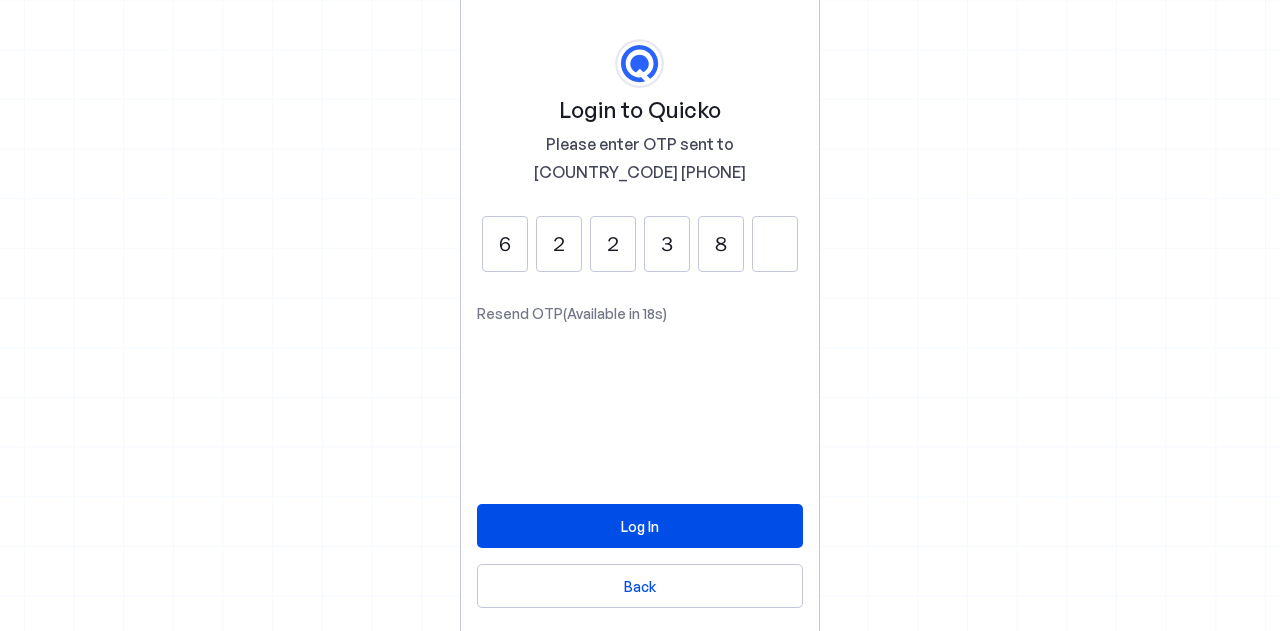 type on "8" 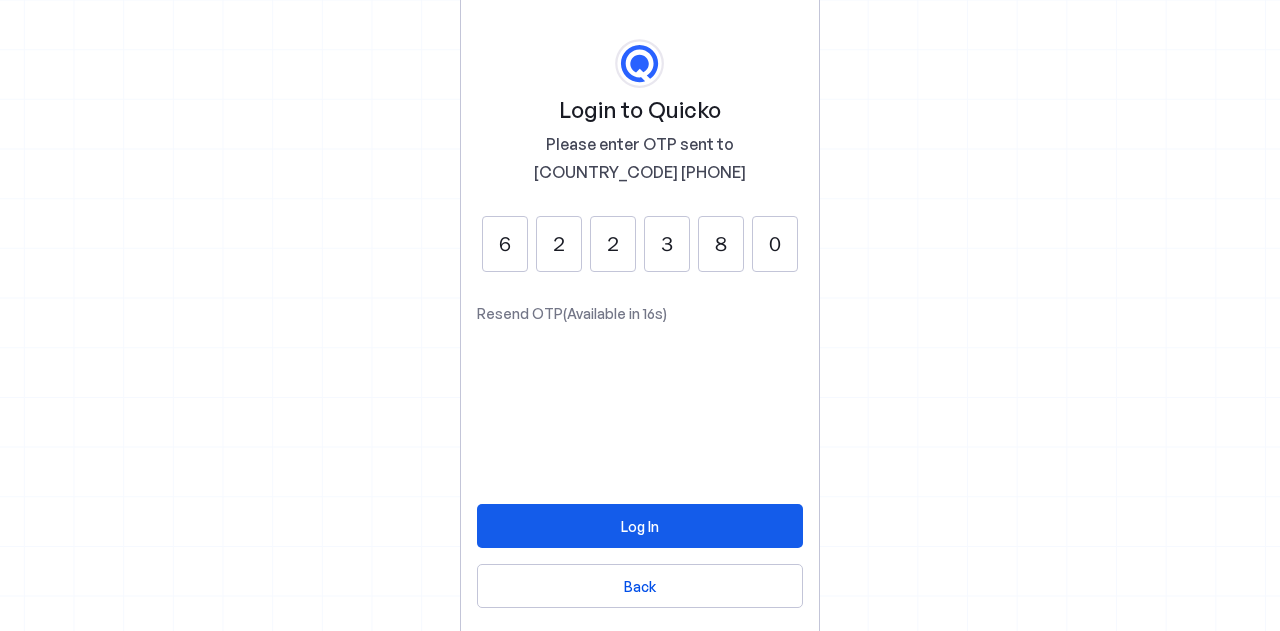 type on "0" 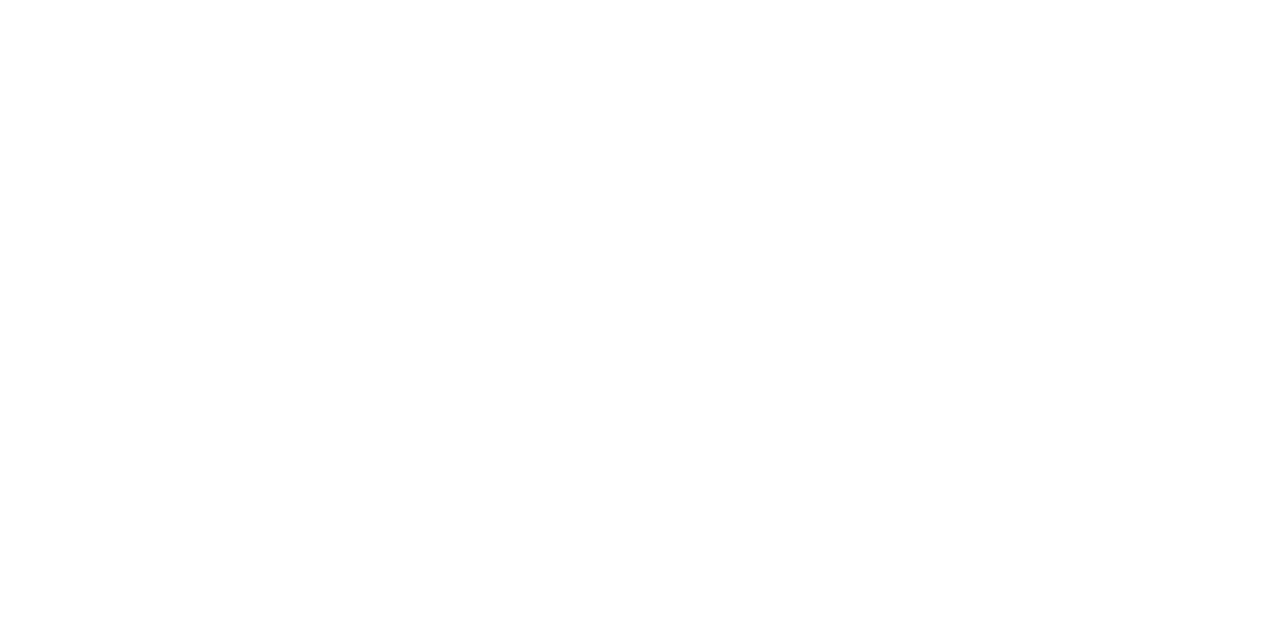 scroll, scrollTop: 0, scrollLeft: 0, axis: both 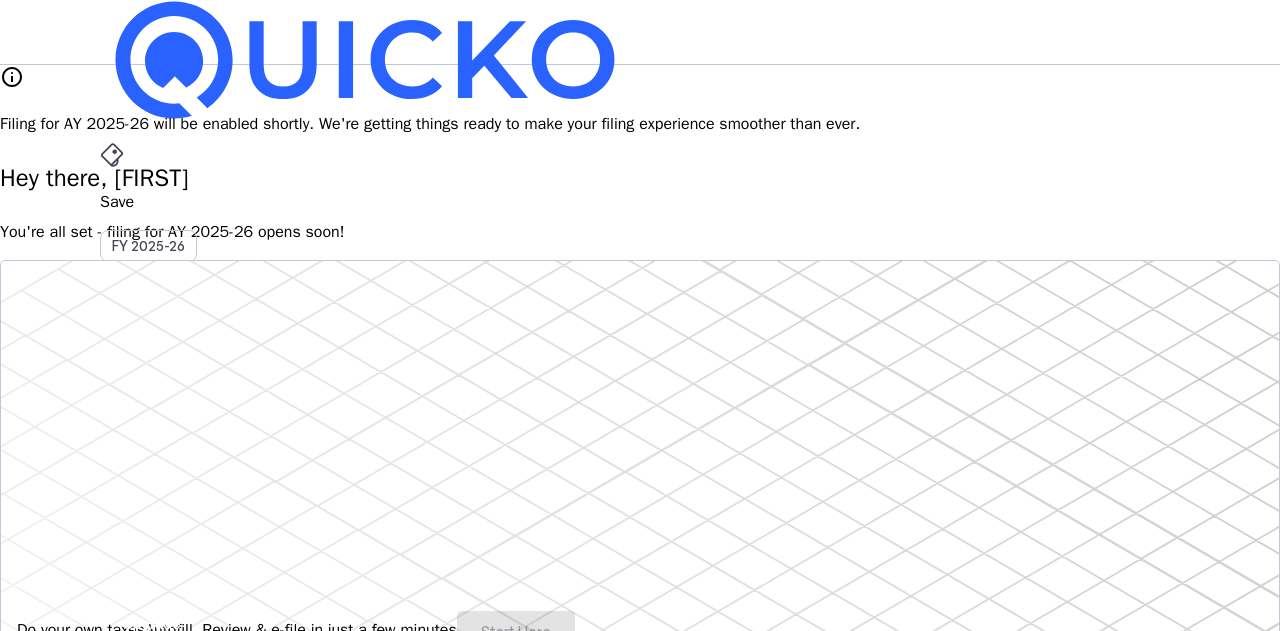 click on "More" at bounding box center (640, 496) 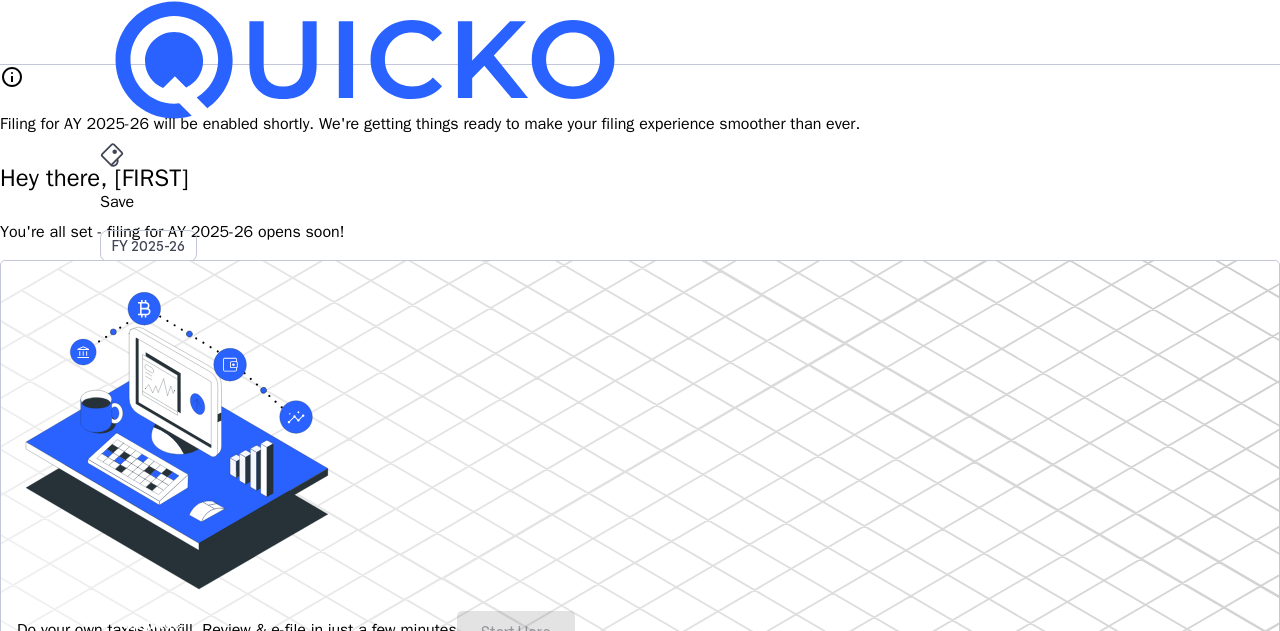 click at bounding box center (640, 3356) 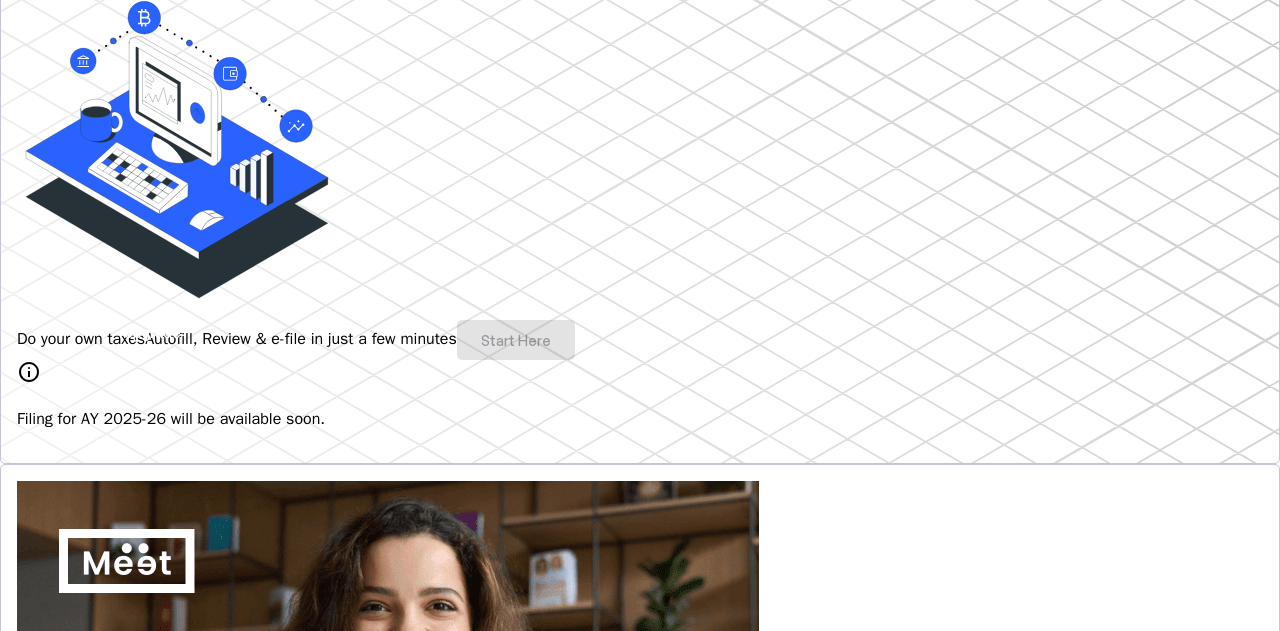 scroll, scrollTop: 300, scrollLeft: 0, axis: vertical 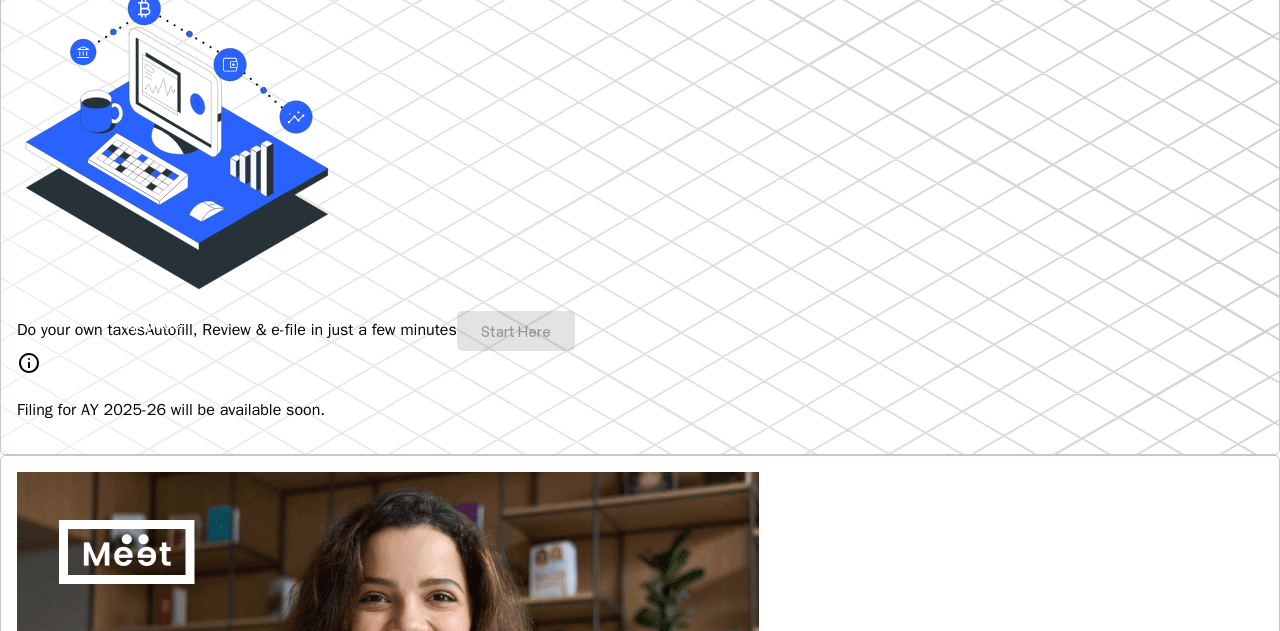click at bounding box center (67, 1050) 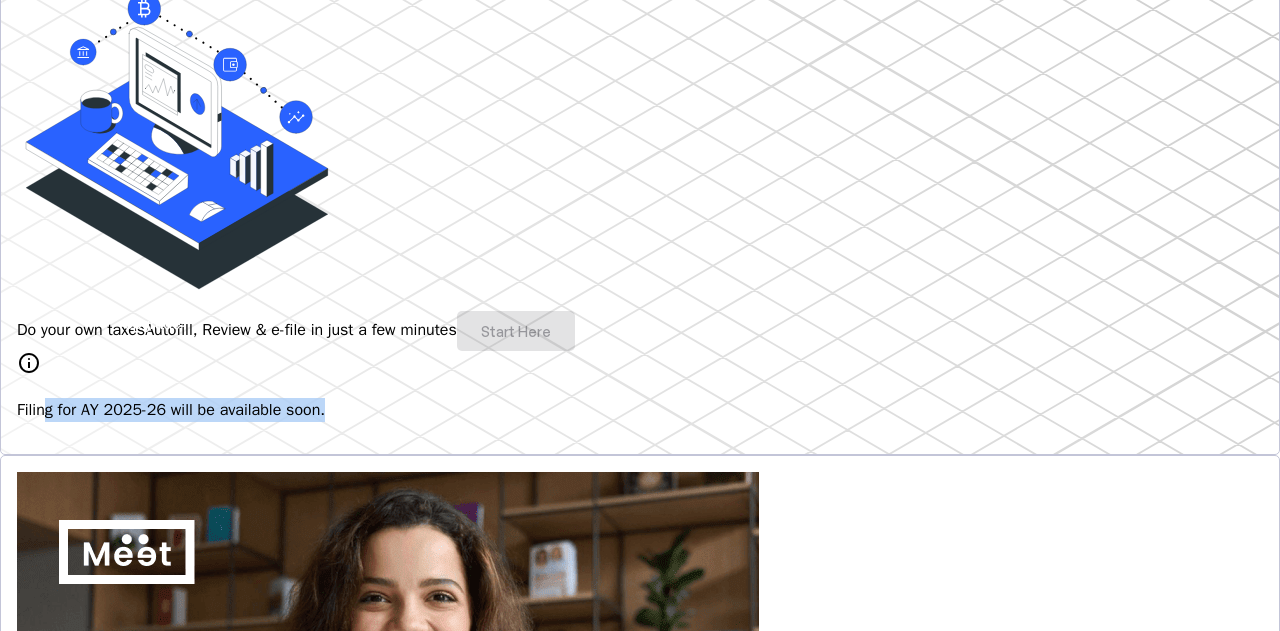 drag, startPoint x: 166, startPoint y: 411, endPoint x: 426, endPoint y: 421, distance: 260.19223 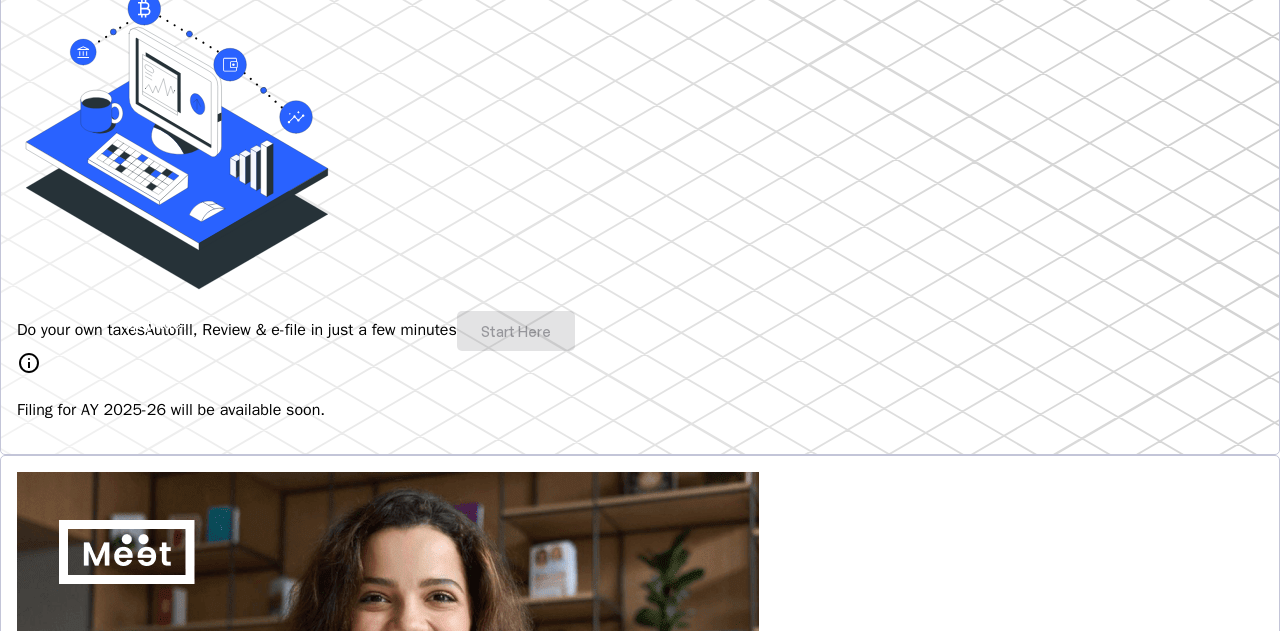 click on "Do your own taxes   Autofill, Review & e-file in just a few minutes   Start Here" at bounding box center (640, 331) 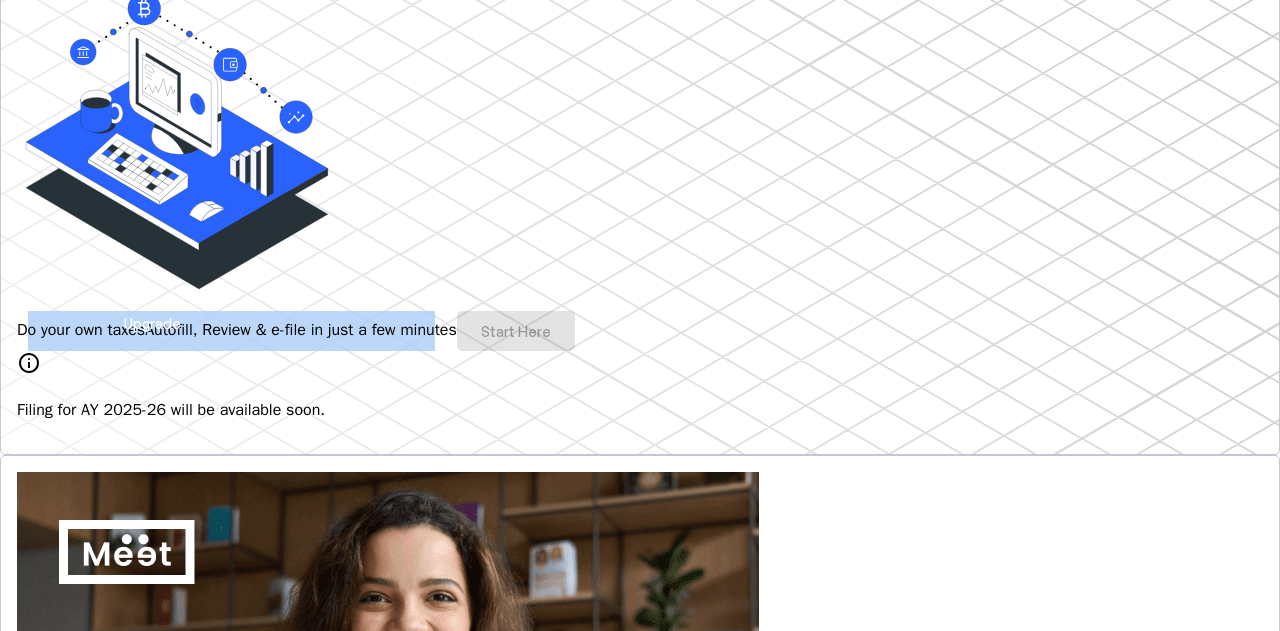 drag, startPoint x: 380, startPoint y: 313, endPoint x: 76, endPoint y: 277, distance: 306.12415 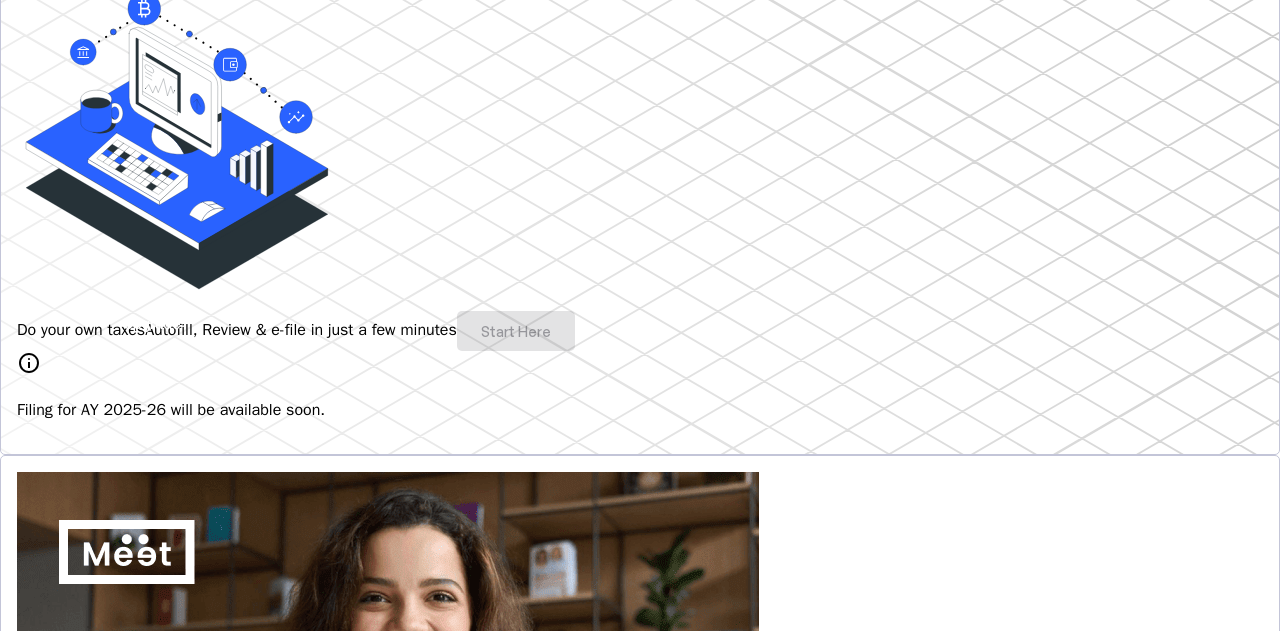 click on "Save FY [YEAR]-[YEAR] Pay File AY [YEAR]-[YEAR] More arrow_drop_down SS Upgrade info Filing for AY [YEAR]-[YEAR] will be enabled shortly. We're getting things ready to make your filing experience smoother than ever. Hey there, [FIRST] You're all set - filing for AY [YEAR]-[YEAR] opens soon! Do your own taxes Autofill, Review & e-file in just a few minutes Start Here info Filing for AY [YEAR]-[YEAR] will be available soon. 4.8/5 | 1400 reviews We do your taxes Expert will prepare, review & e-file your tax return, making sure nothing gets missed. Explore Benefits of filing on Quicko Fetch everything using Autofill Automatically retrieve your income, deductions, tax credits & losses directly from ITD. No need of any forms! Connect to multiple apps In just a few clicks, seamlessly fetch all your trades directly from your broker and ensure accurate reporting. Get Personalized Insights Gain full visibility into the computation. Easily view and understand how your taxes are calculated. Explore Upgrade to Elite" at bounding box center [640, 1370] 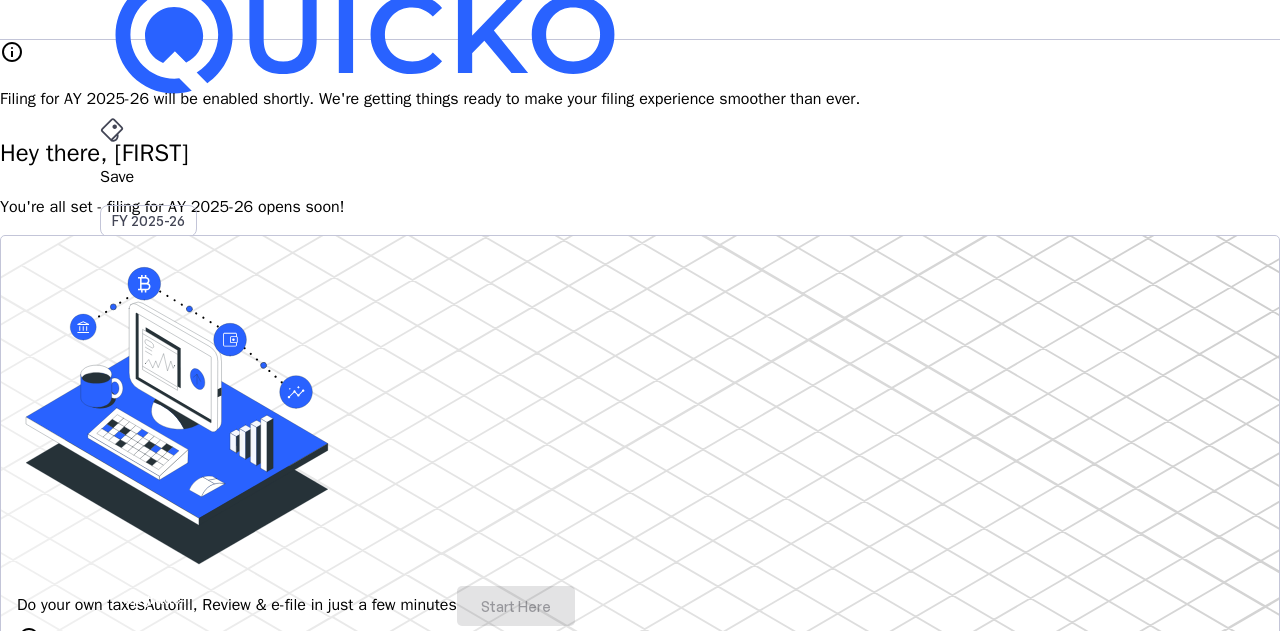 scroll, scrollTop: 0, scrollLeft: 0, axis: both 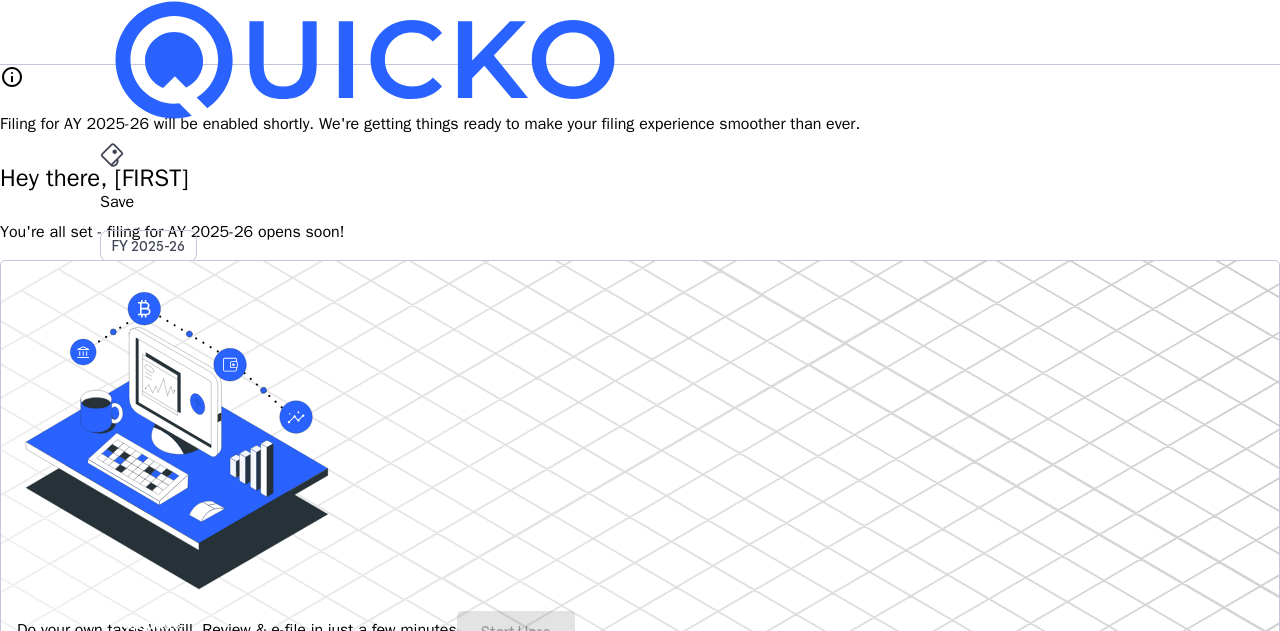 click on "info" at bounding box center [12, 77] 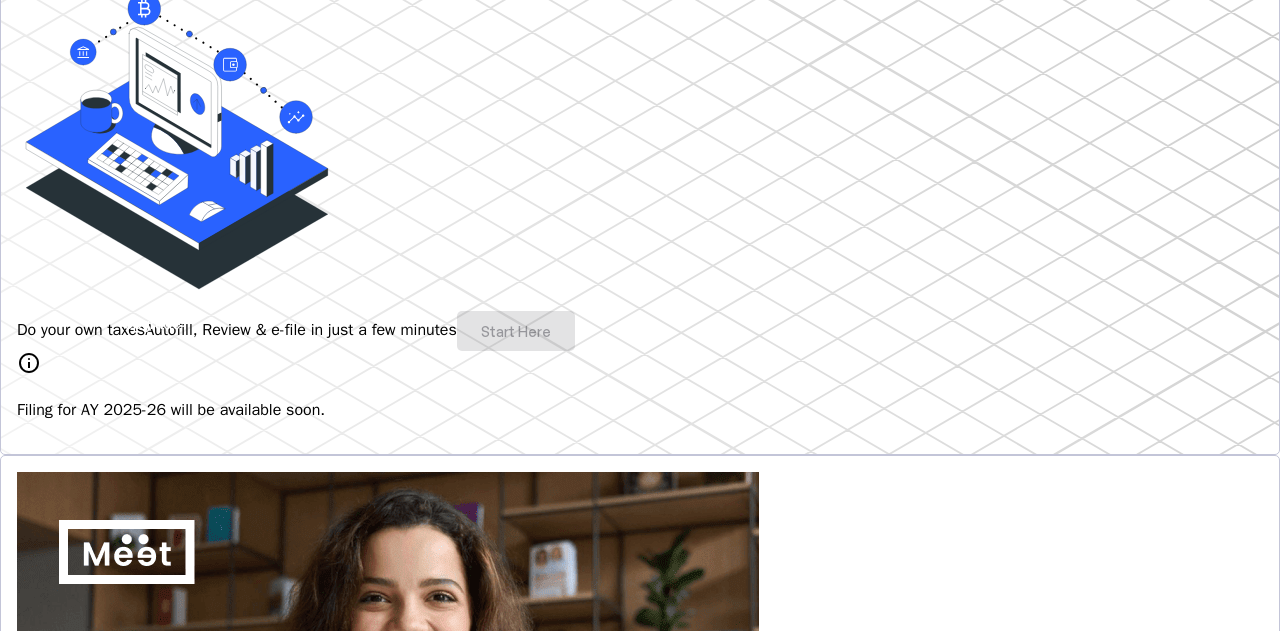 scroll, scrollTop: 0, scrollLeft: 0, axis: both 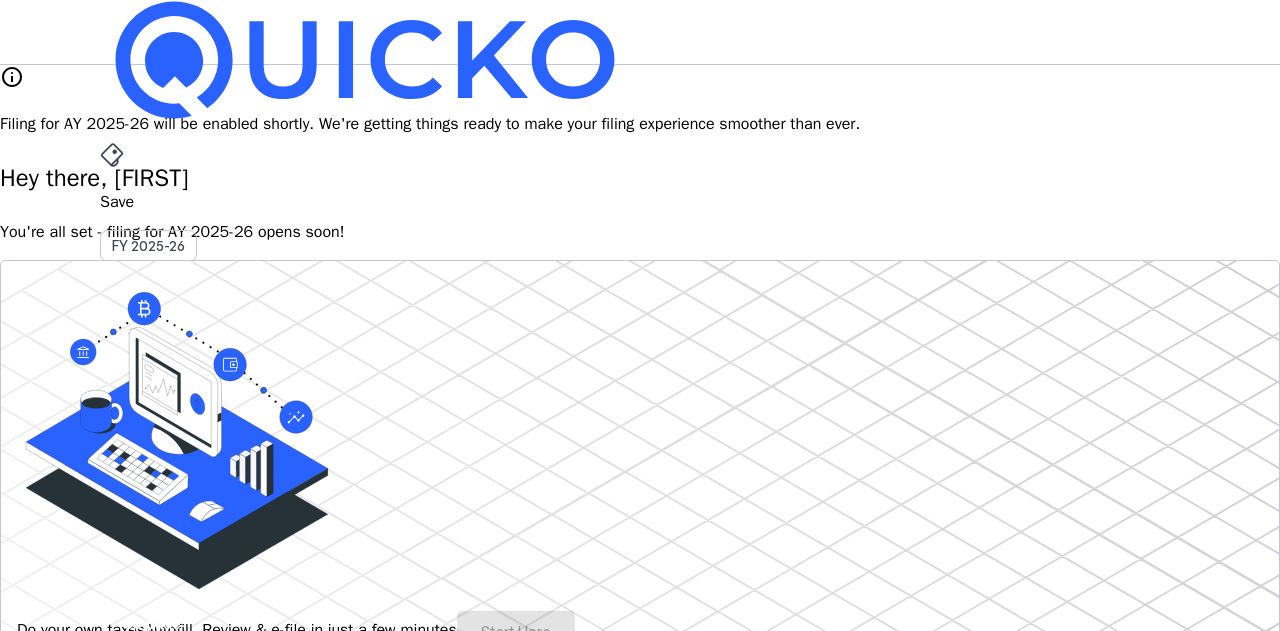 click on "Upgrade" at bounding box center [152, 623] 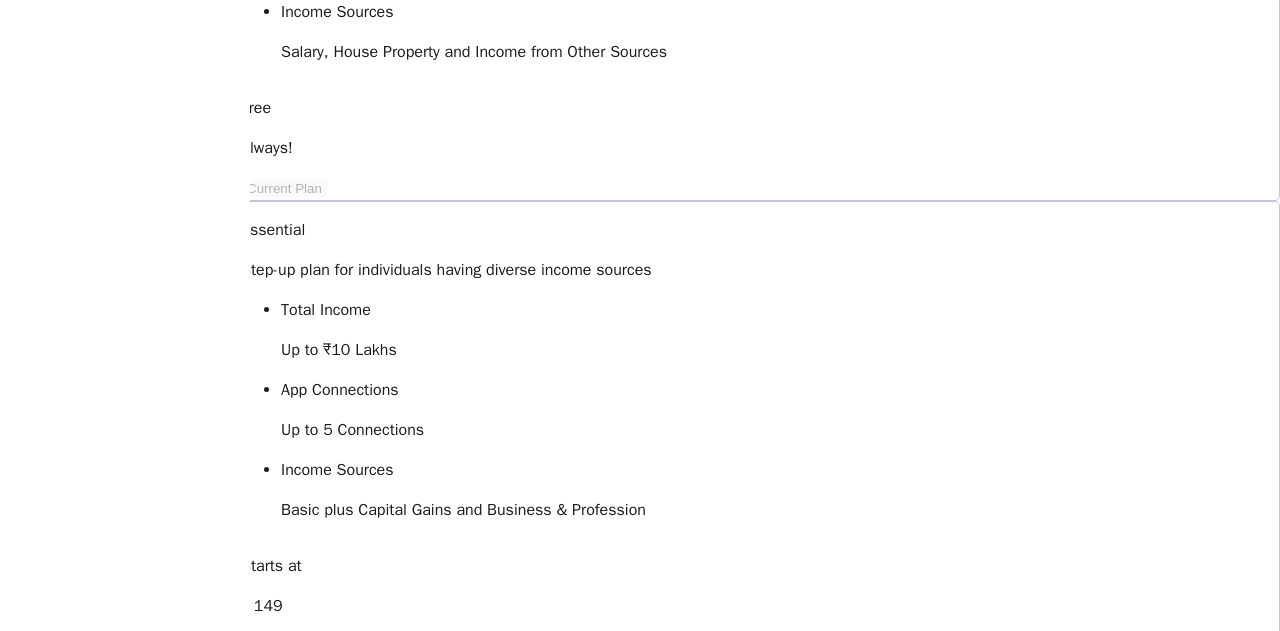 scroll, scrollTop: 500, scrollLeft: 0, axis: vertical 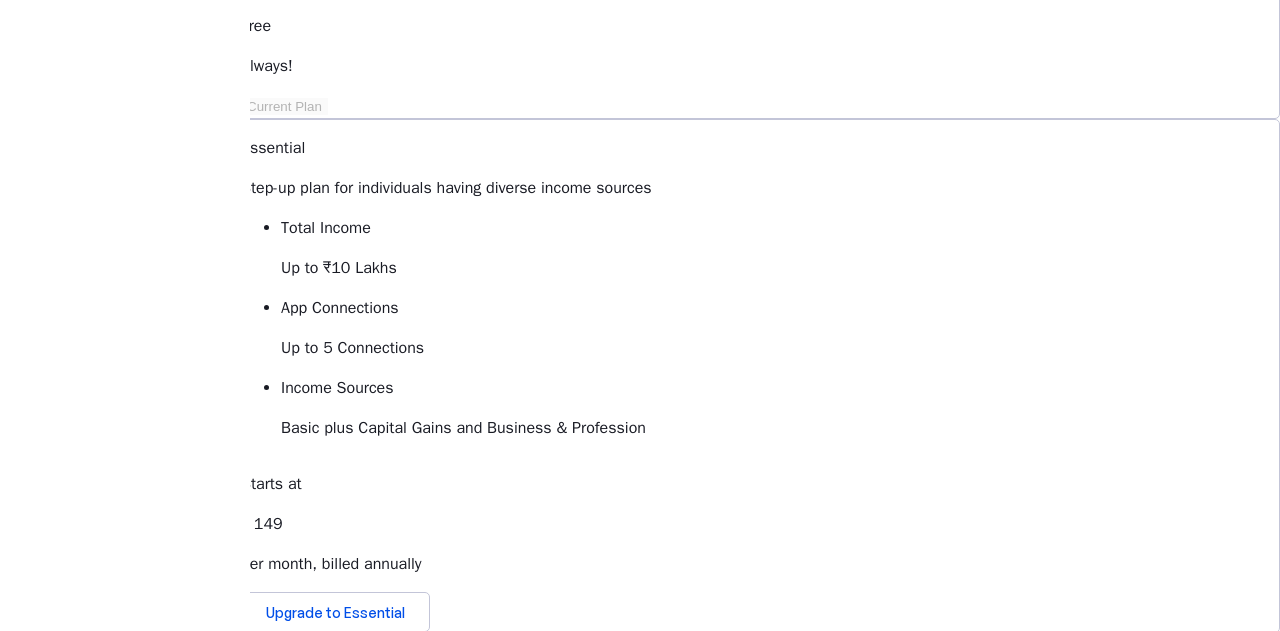 click on "keyboard_arrow_down" at bounding box center (362, 1200) 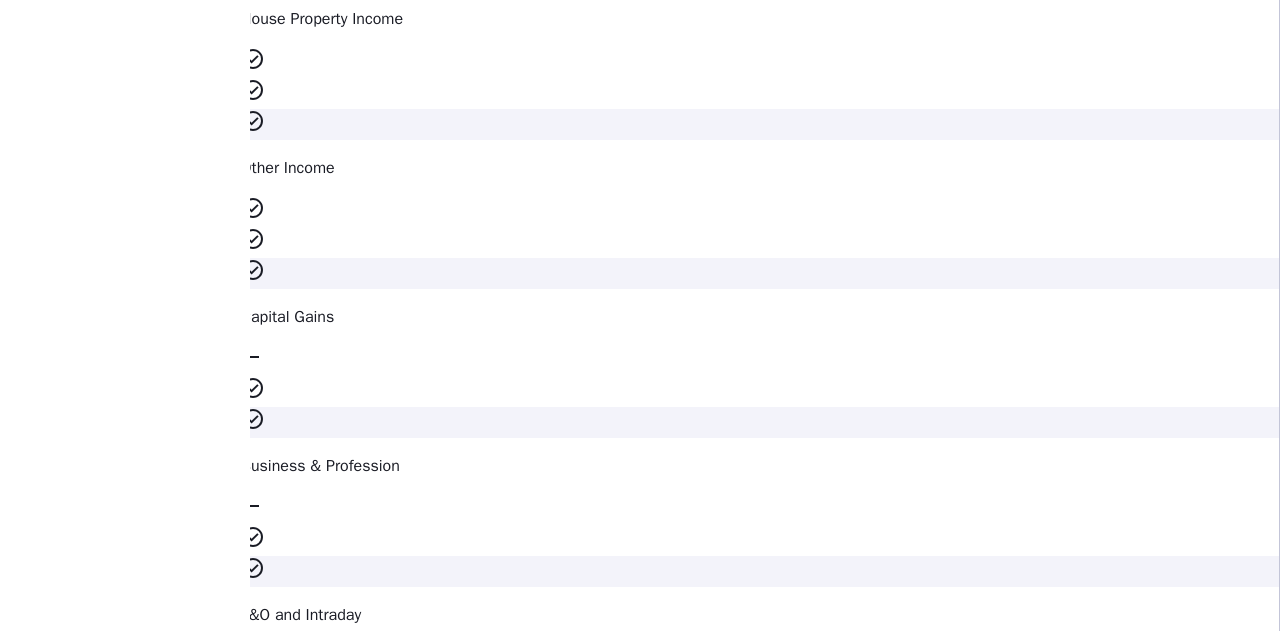 scroll, scrollTop: 3300, scrollLeft: 0, axis: vertical 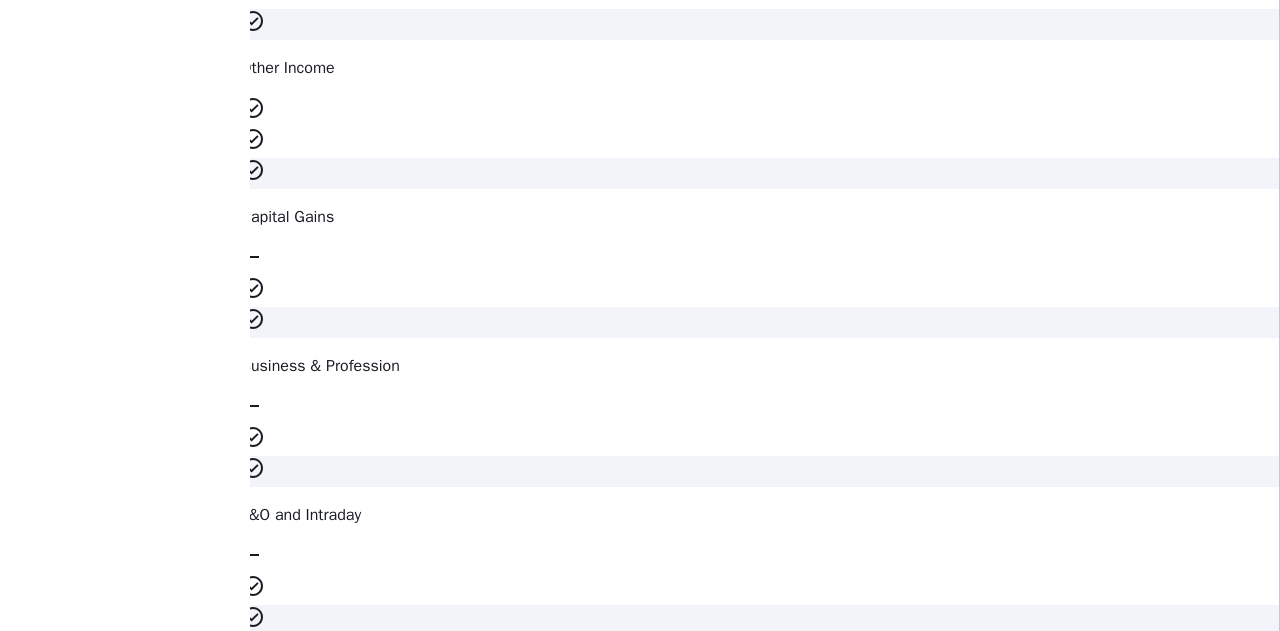 click on "What is the validity of the plan? expand_more" at bounding box center [760, 3245] 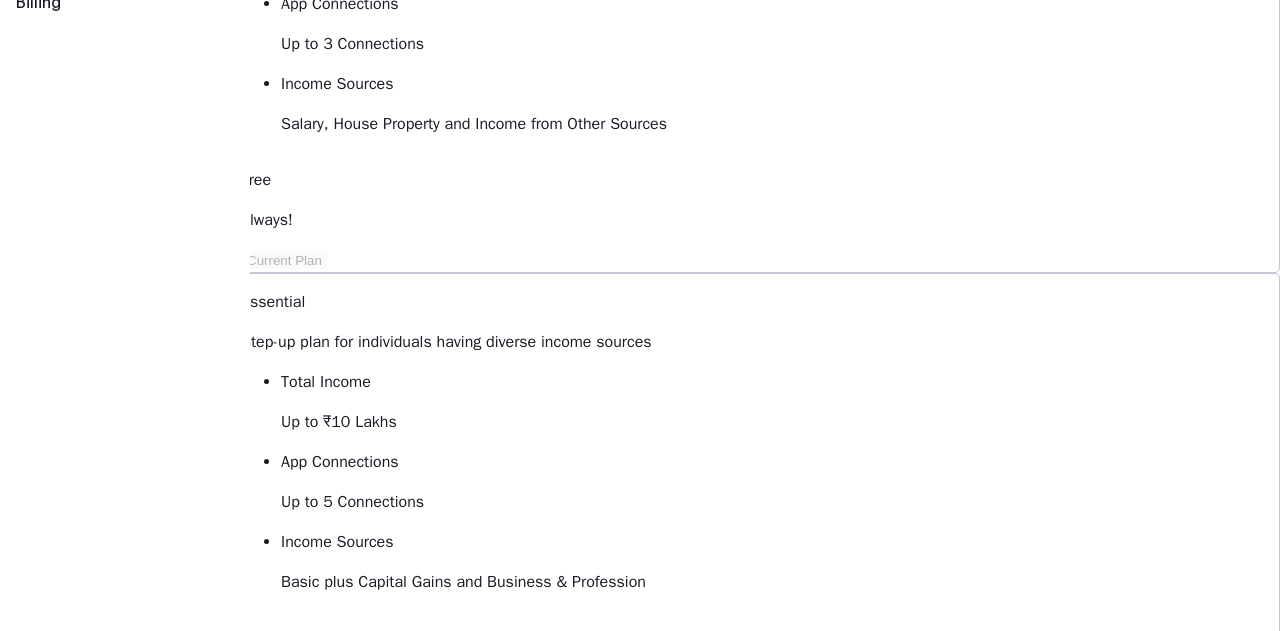scroll, scrollTop: 0, scrollLeft: 0, axis: both 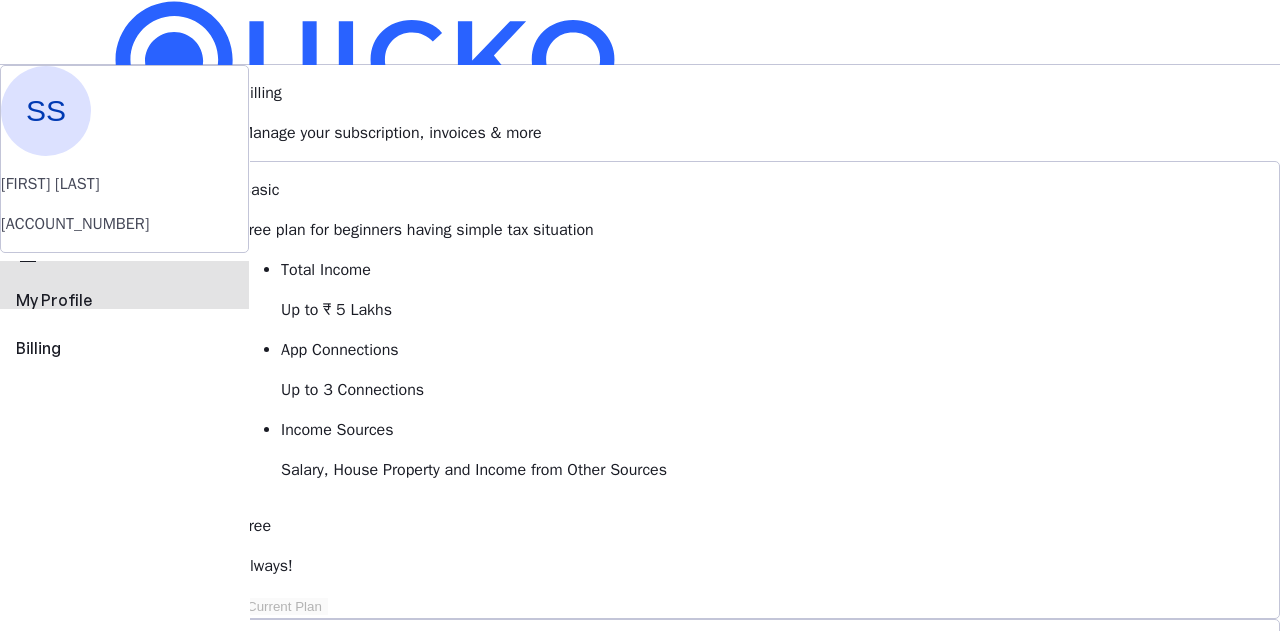 click on "My Profile" at bounding box center [124, 300] 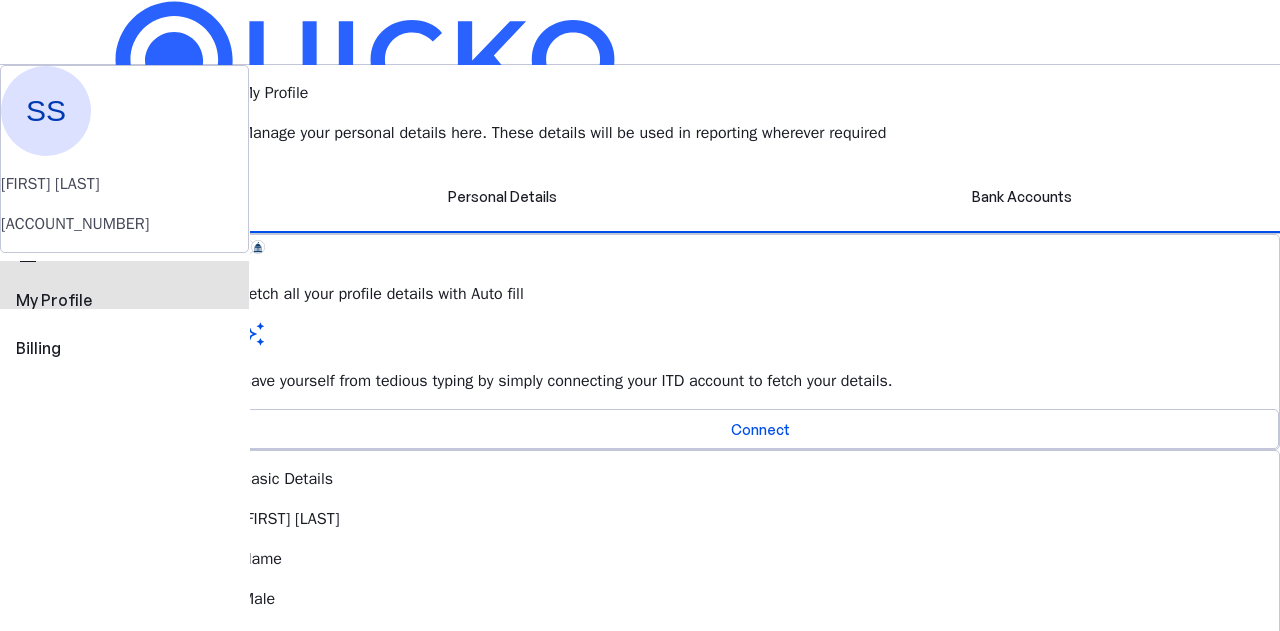 scroll, scrollTop: 100, scrollLeft: 0, axis: vertical 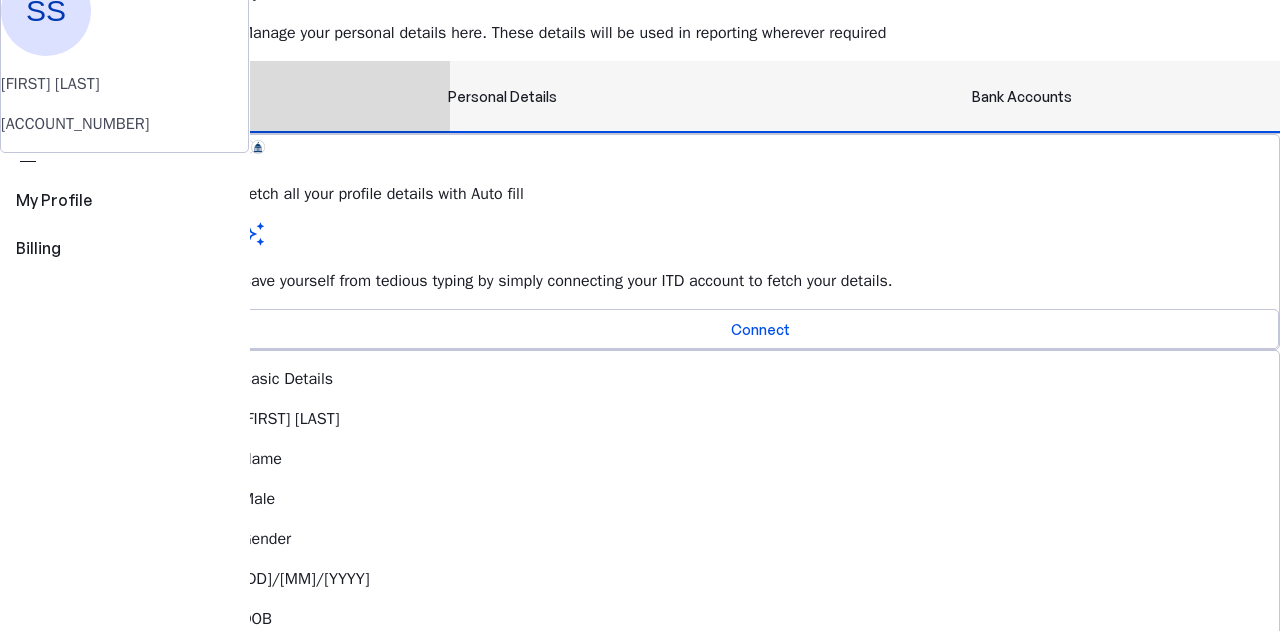 click on "Bank Accounts" at bounding box center (1022, 97) 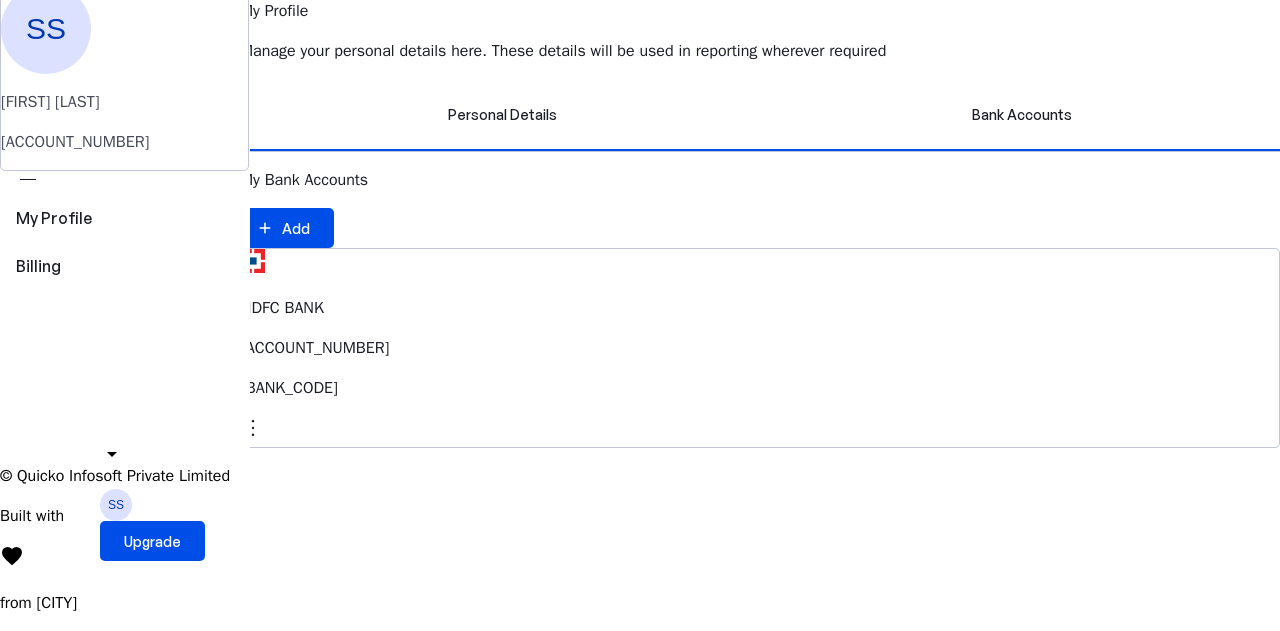 scroll, scrollTop: 200, scrollLeft: 0, axis: vertical 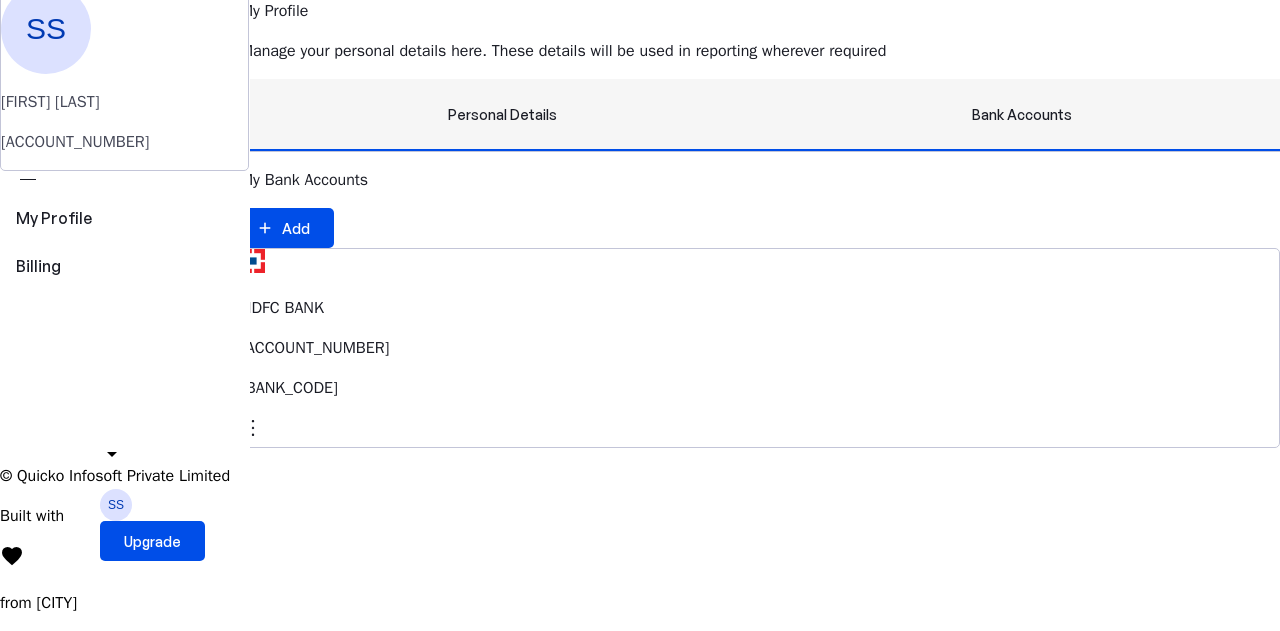 click on "Personal Details" at bounding box center [502, 115] 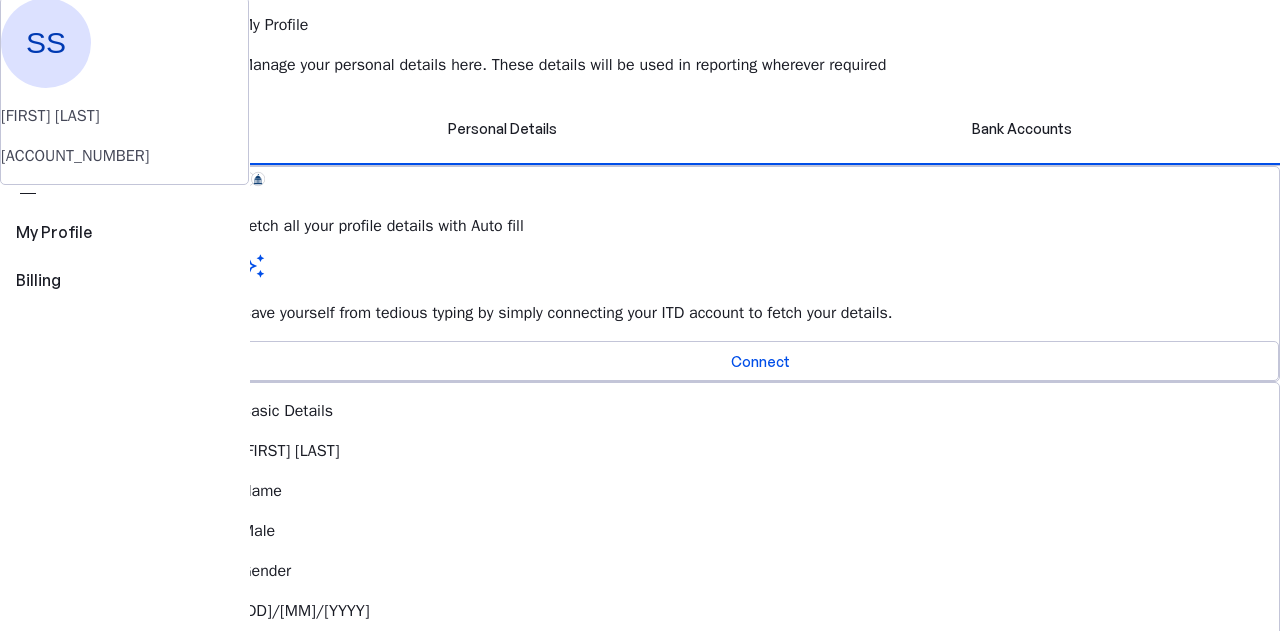 scroll, scrollTop: 0, scrollLeft: 0, axis: both 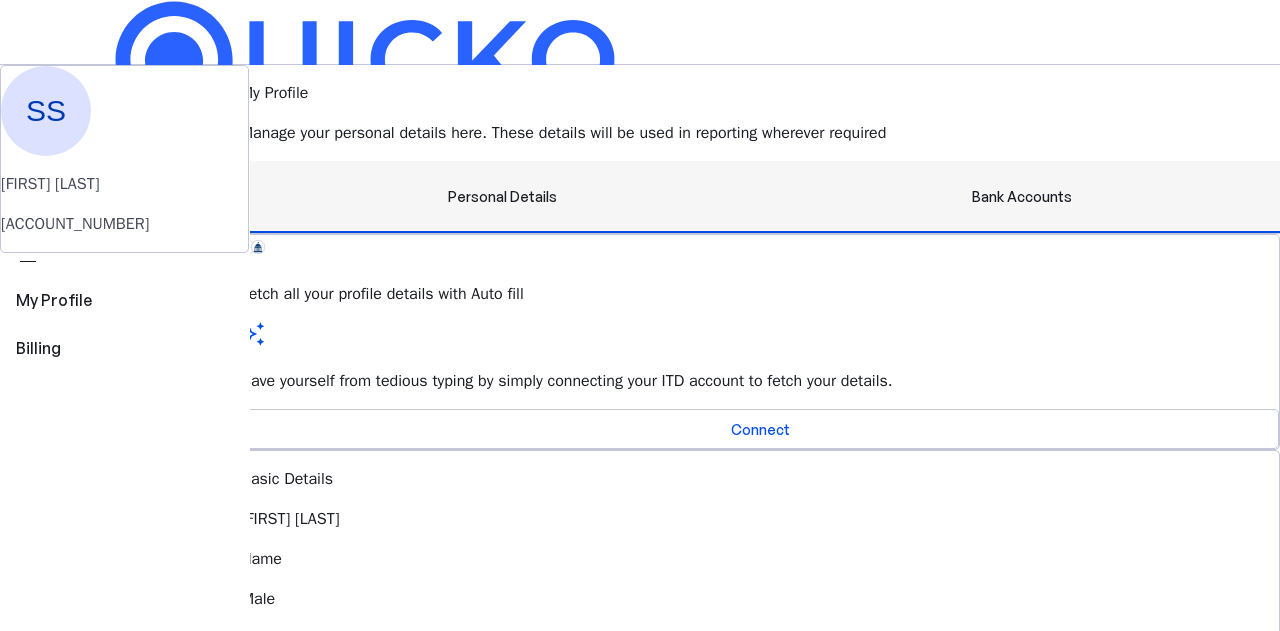 click on "Bank Accounts" at bounding box center [1022, 197] 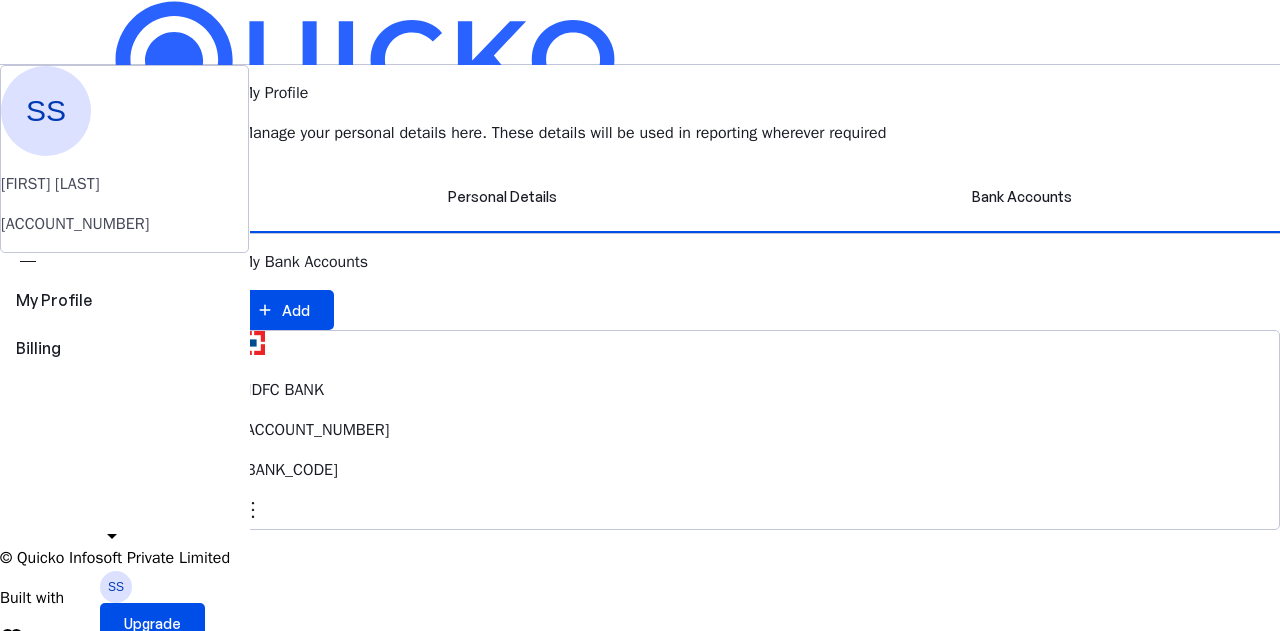 click on "arrow_drop_down" at bounding box center [112, 536] 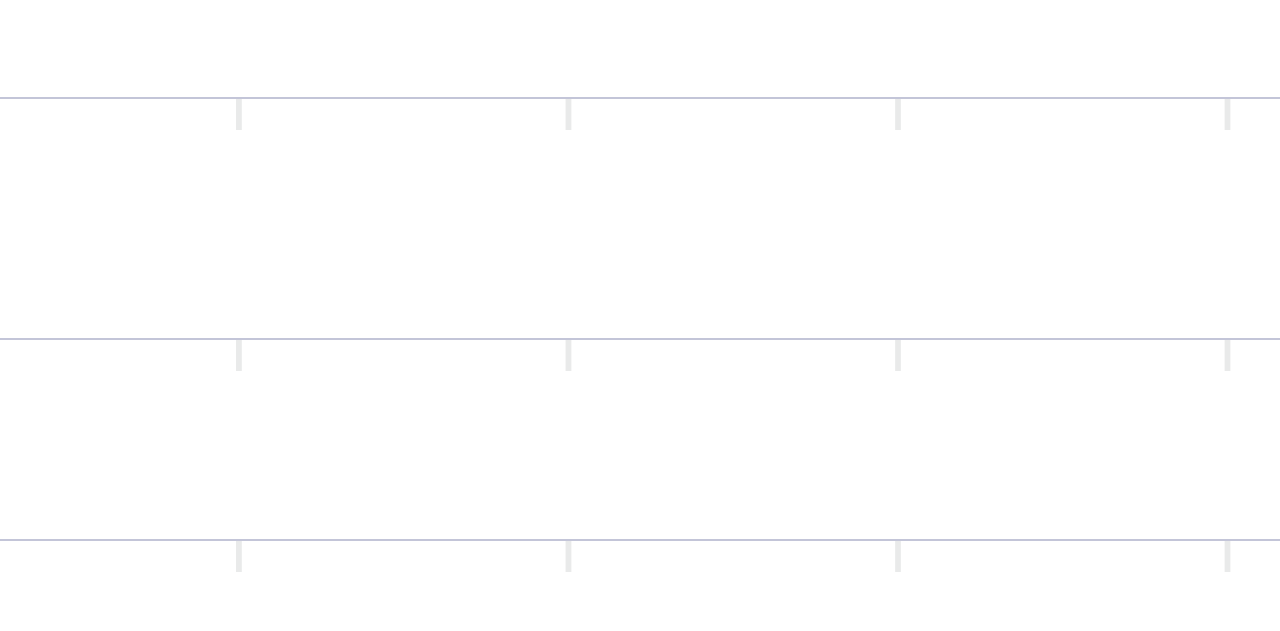 scroll, scrollTop: 0, scrollLeft: 0, axis: both 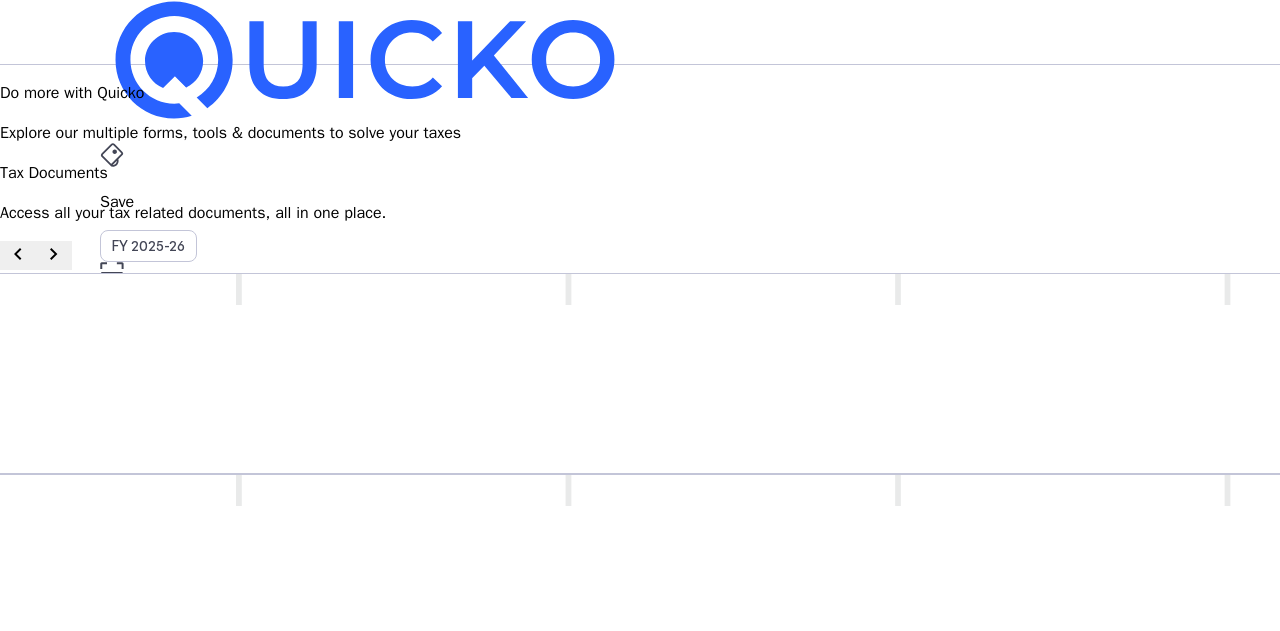 click on "SS" at bounding box center [116, 587] 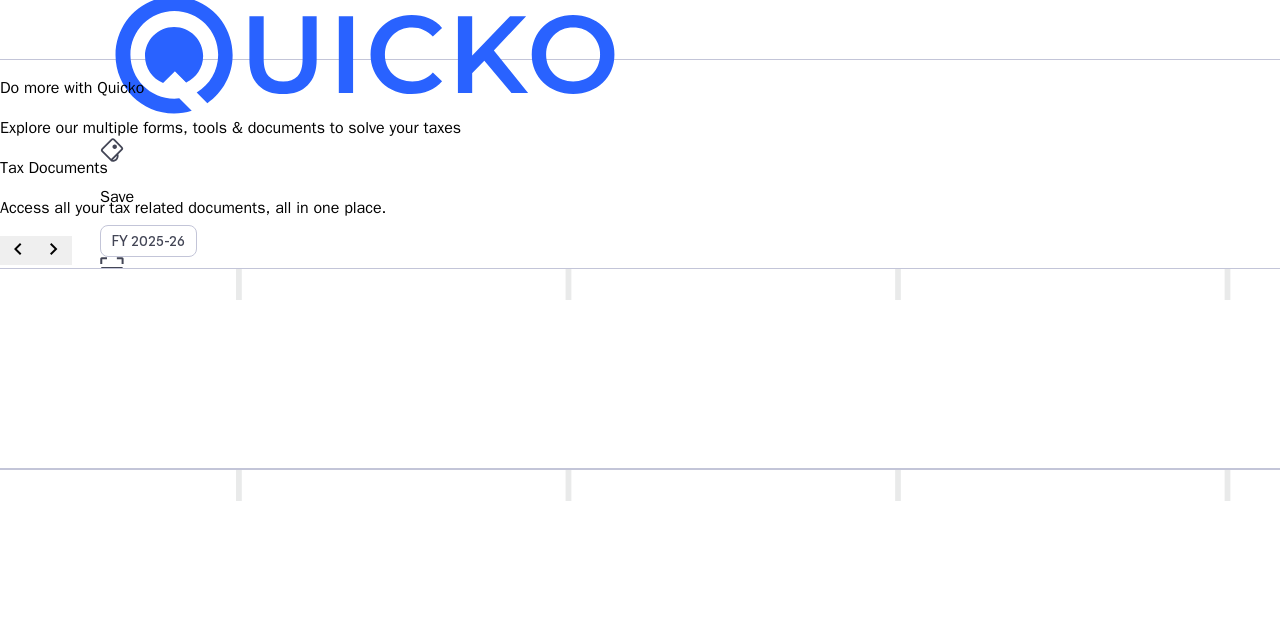 scroll, scrollTop: 0, scrollLeft: 0, axis: both 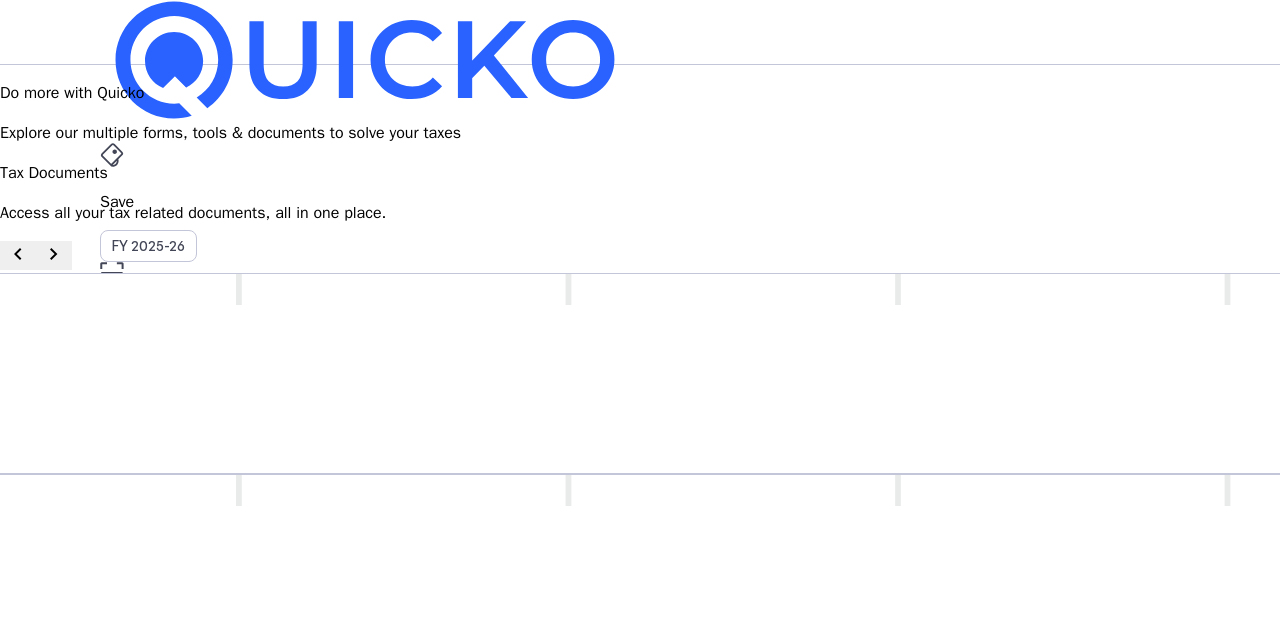 click on "arrow_drop_down" at bounding box center [112, 536] 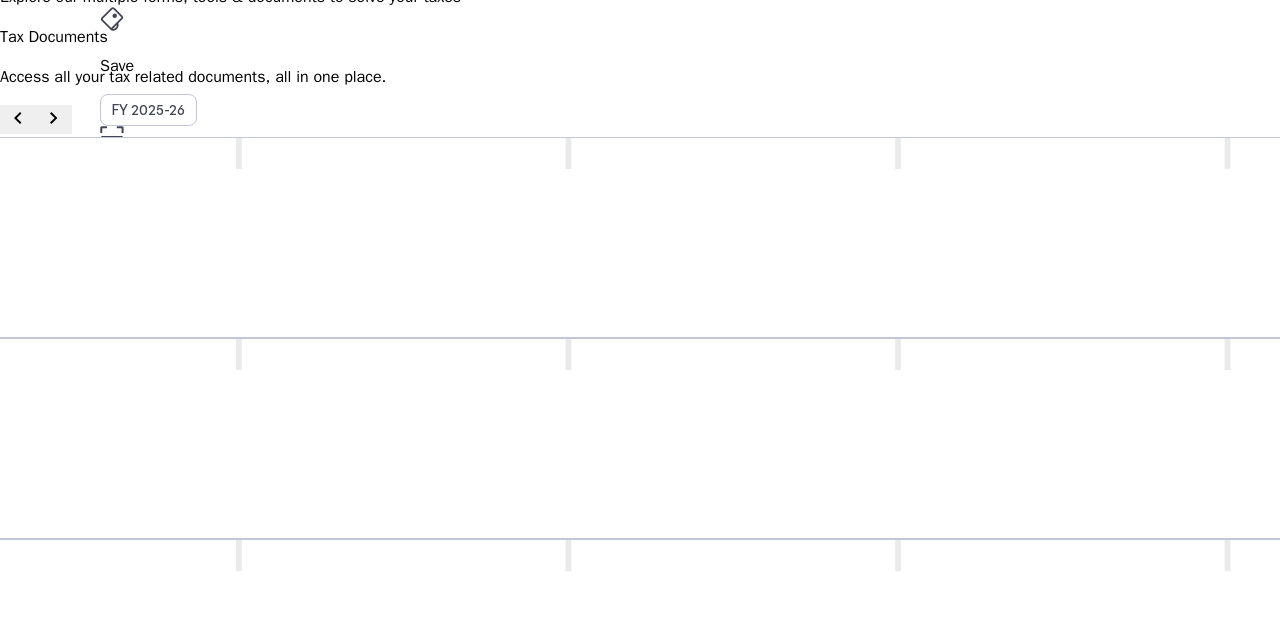 scroll, scrollTop: 0, scrollLeft: 0, axis: both 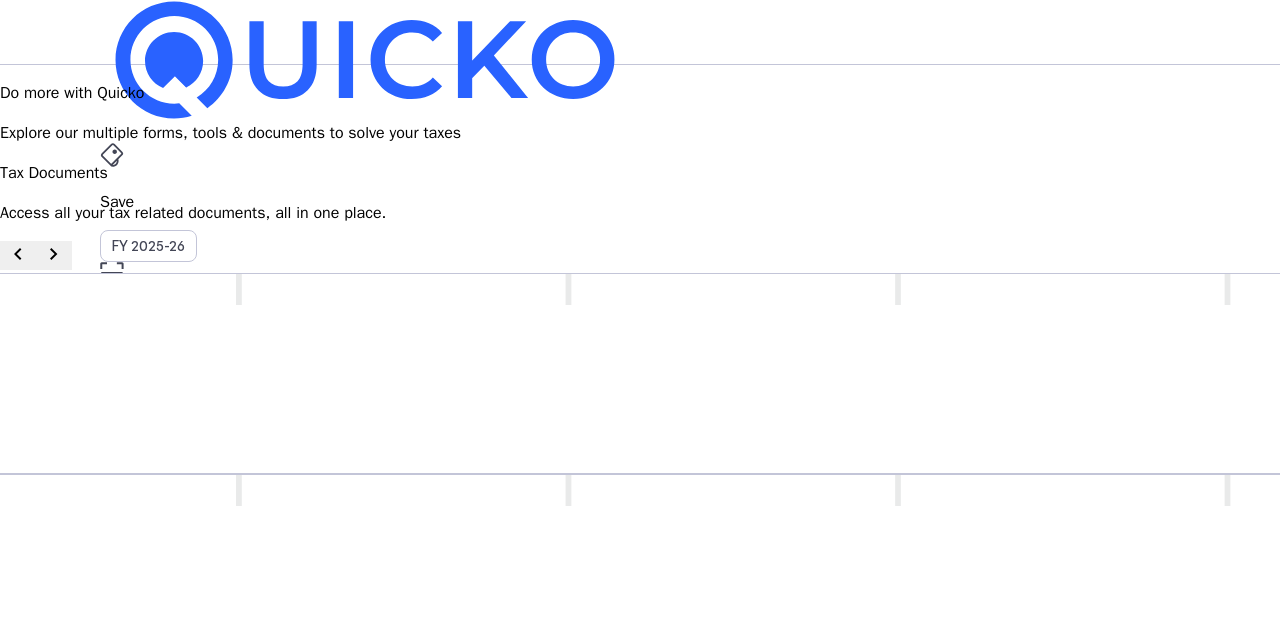 click at bounding box center (365, 60) 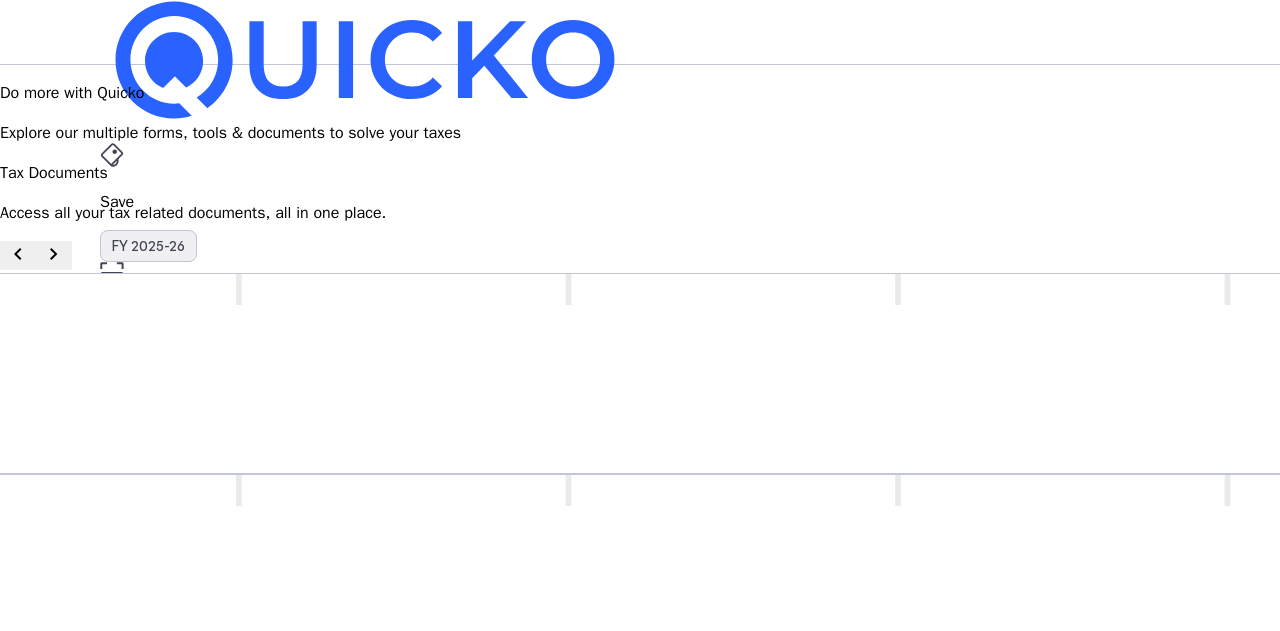click on "FY 2025-26" at bounding box center [148, 246] 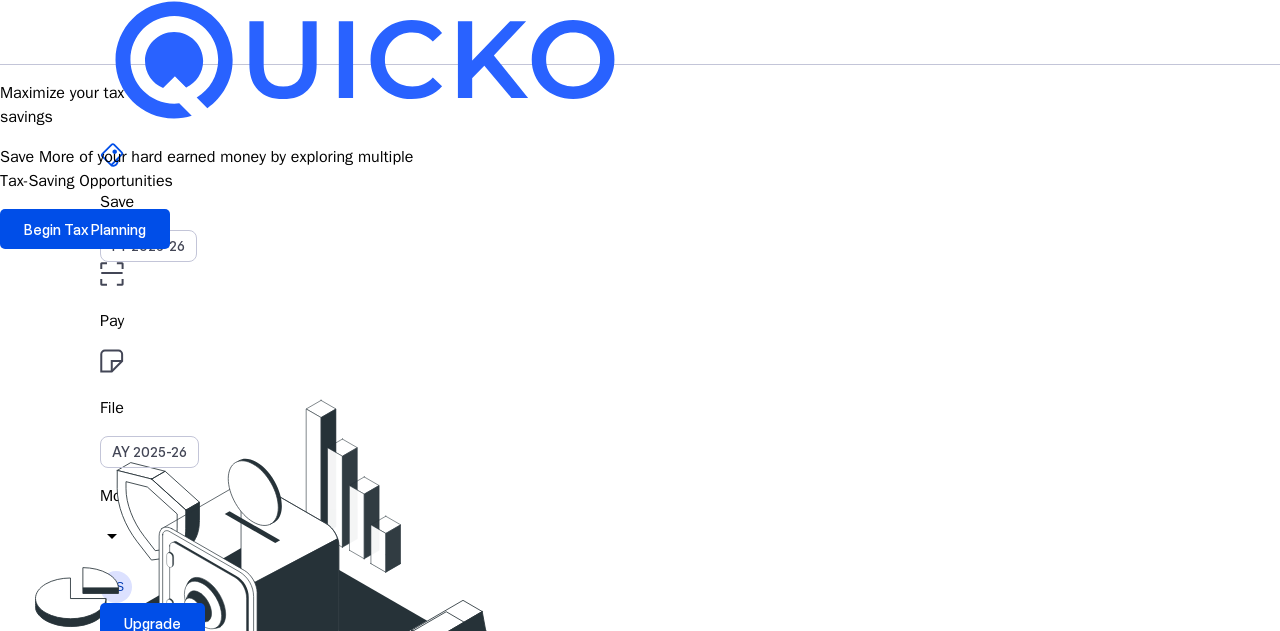 type 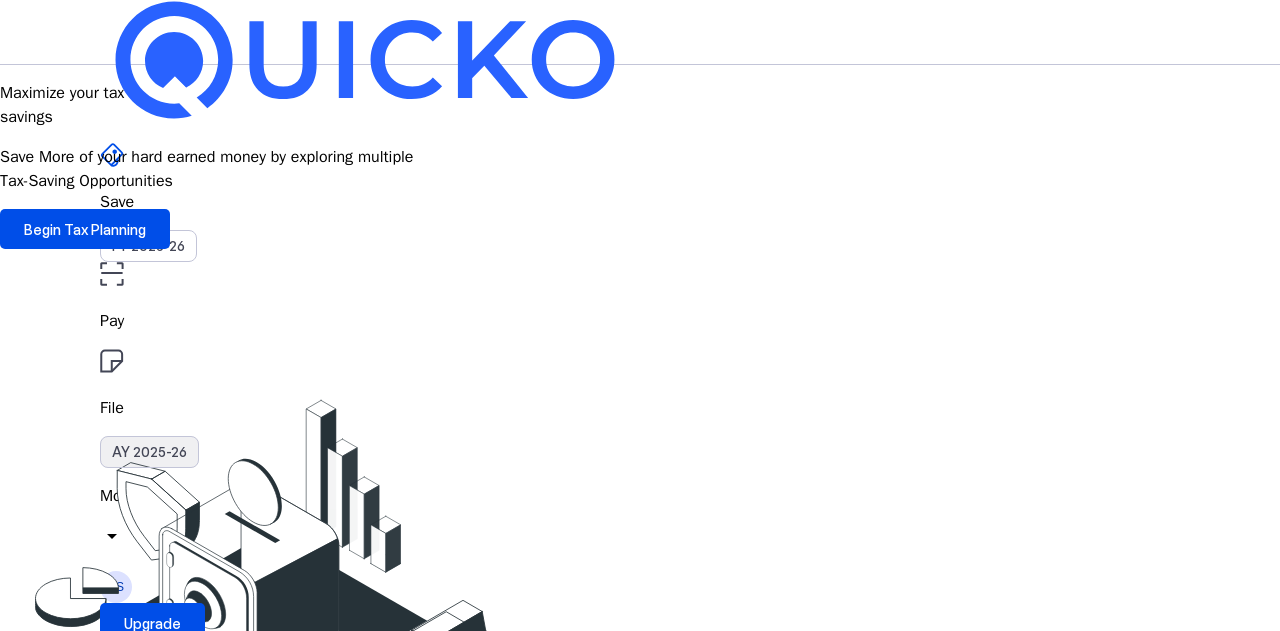 click on "AY 2025-26" at bounding box center [149, 452] 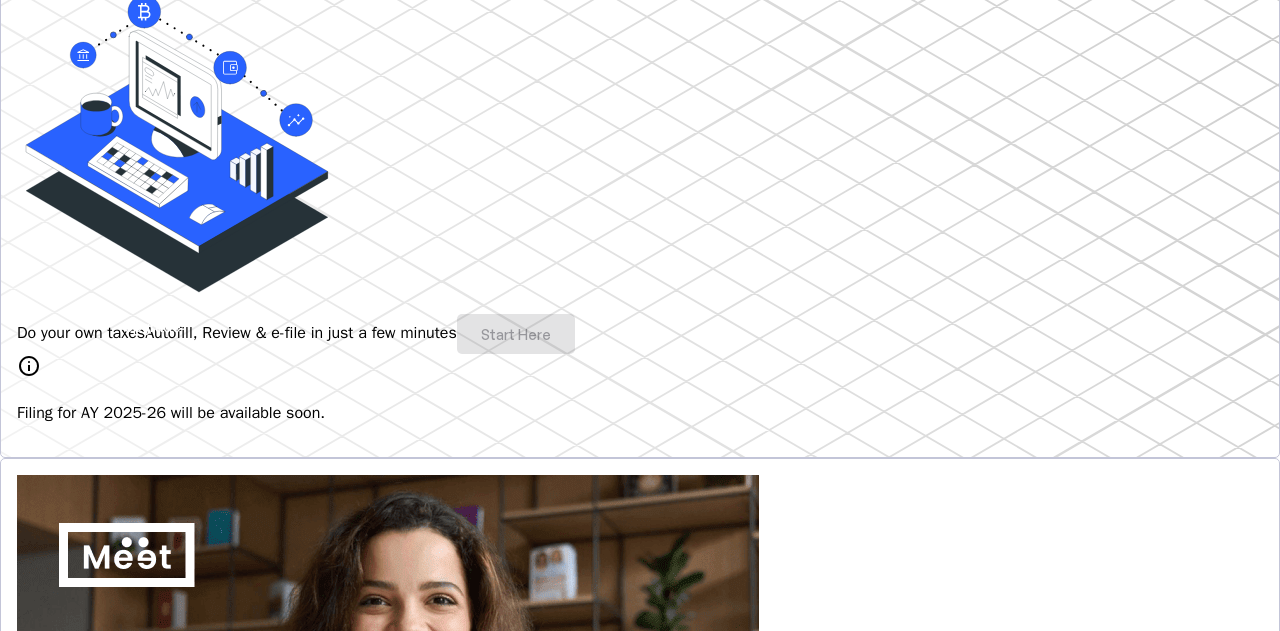 scroll, scrollTop: 300, scrollLeft: 0, axis: vertical 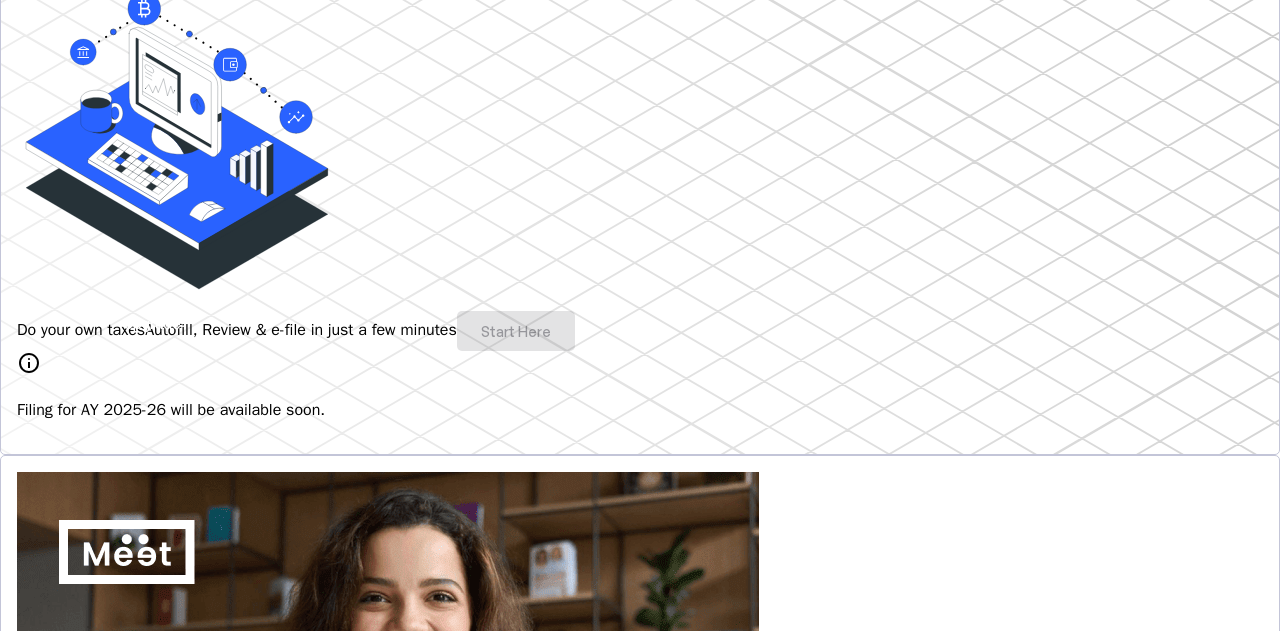 click on "Do your own taxes   Autofill, Review & e-file in just a few minutes   Start Here" at bounding box center (640, 331) 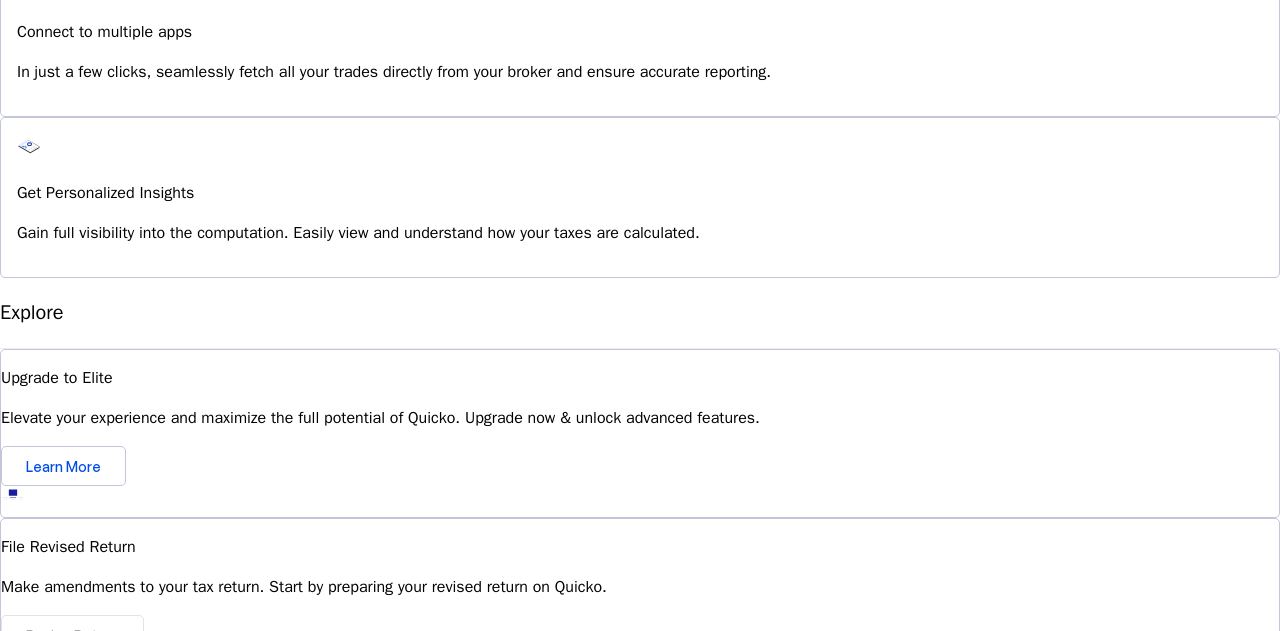 scroll, scrollTop: 1700, scrollLeft: 0, axis: vertical 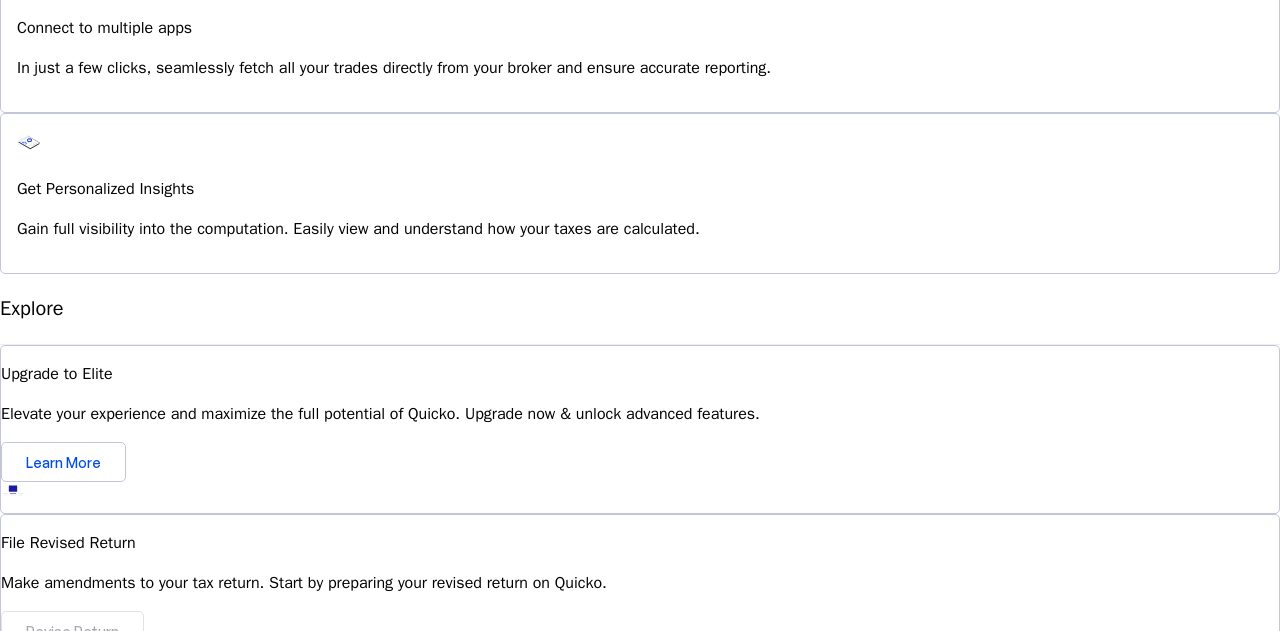 click on "Explore" at bounding box center (51, 793) 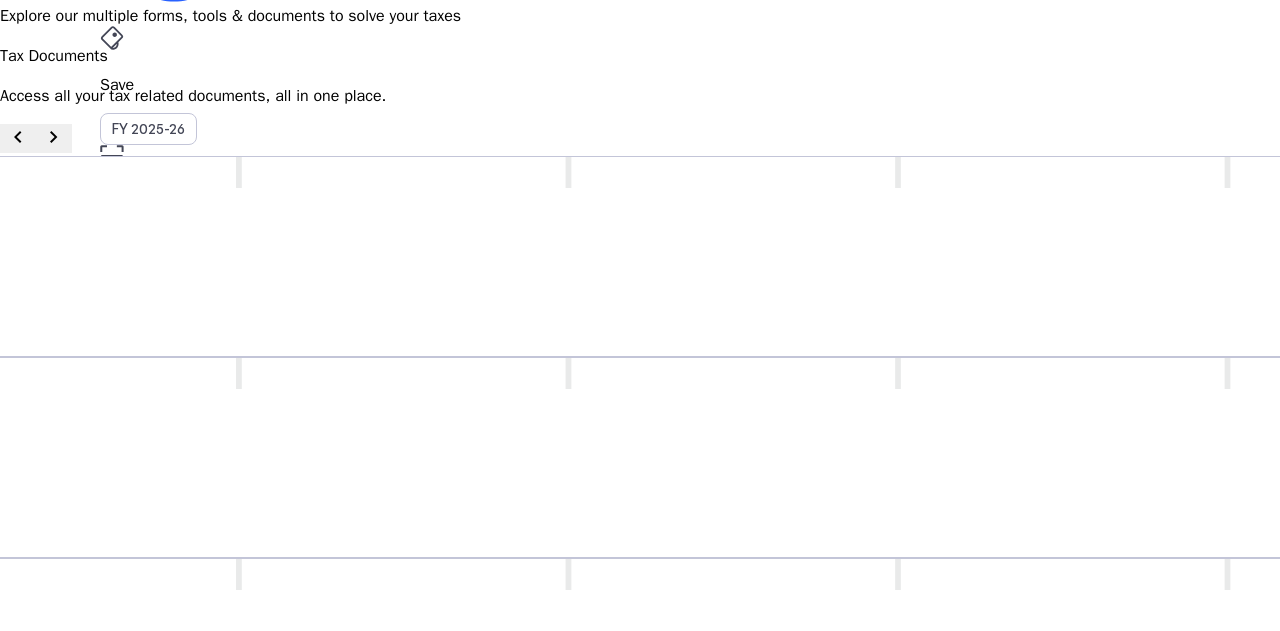 scroll, scrollTop: 400, scrollLeft: 0, axis: vertical 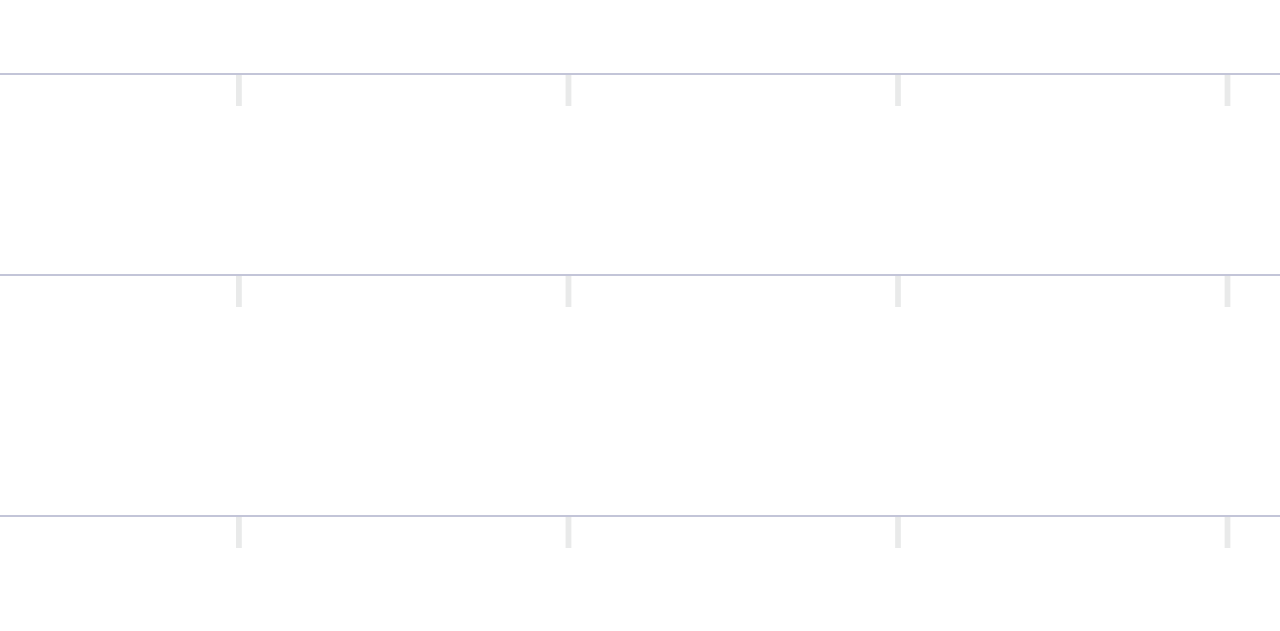 click at bounding box center [900, 532] 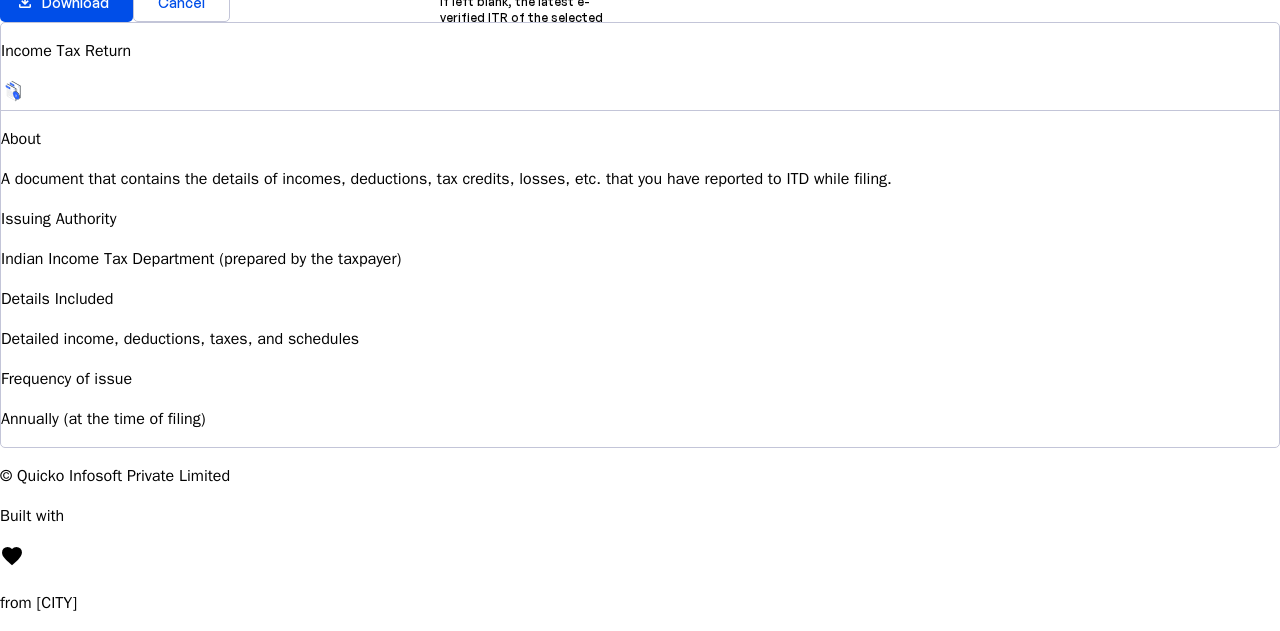 scroll, scrollTop: 0, scrollLeft: 0, axis: both 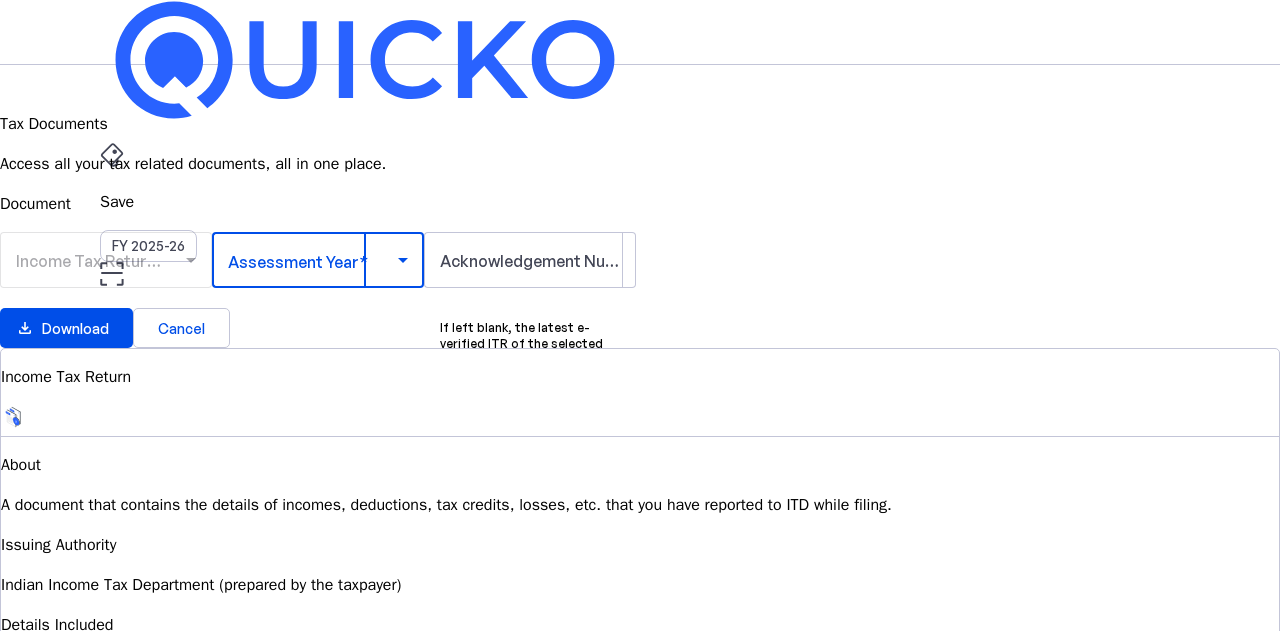 click at bounding box center [313, 260] 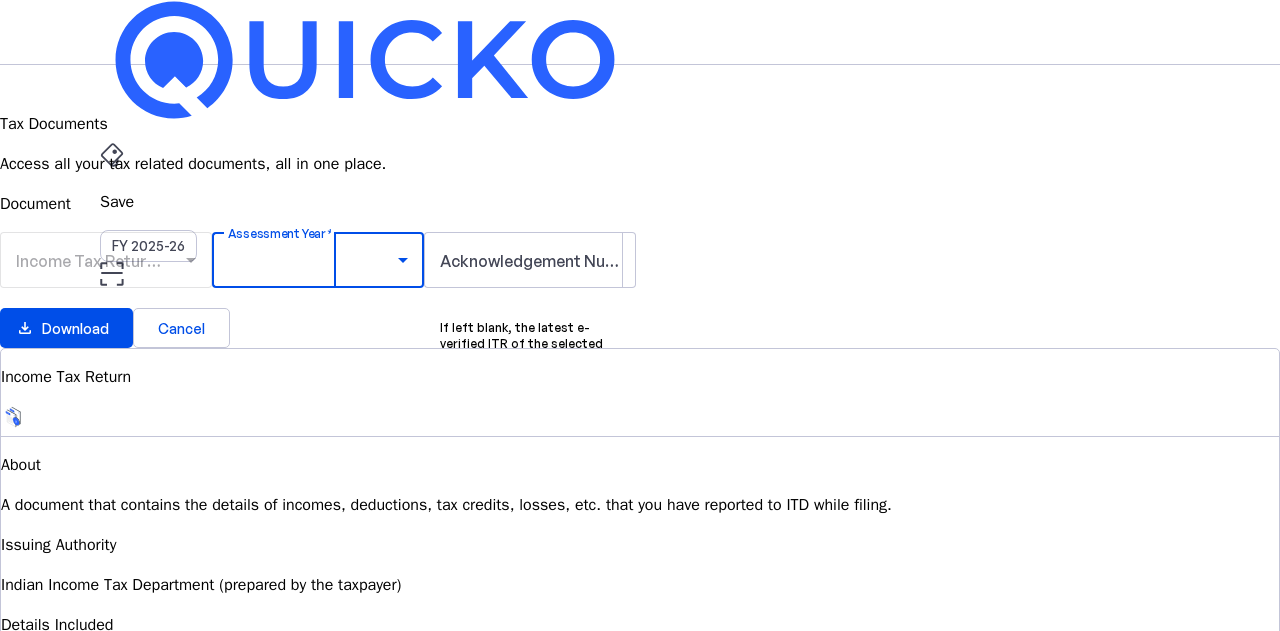 click on "AY [YEAR]-[YEAR]" at bounding box center [309, 1037] 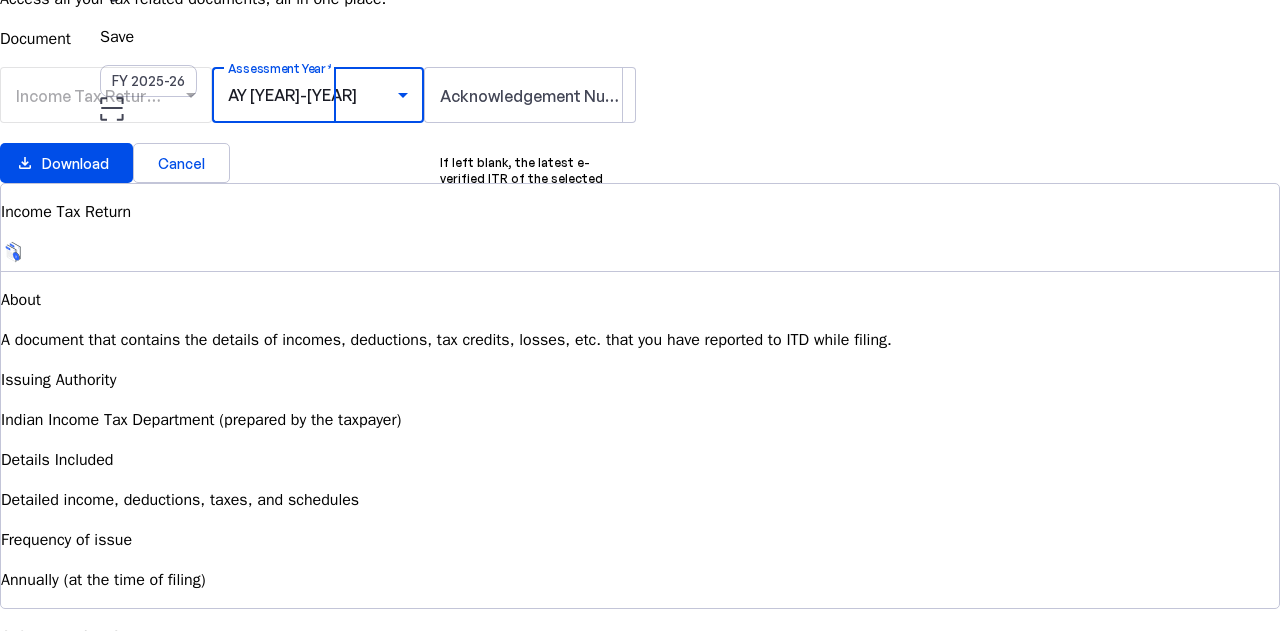 scroll, scrollTop: 199, scrollLeft: 0, axis: vertical 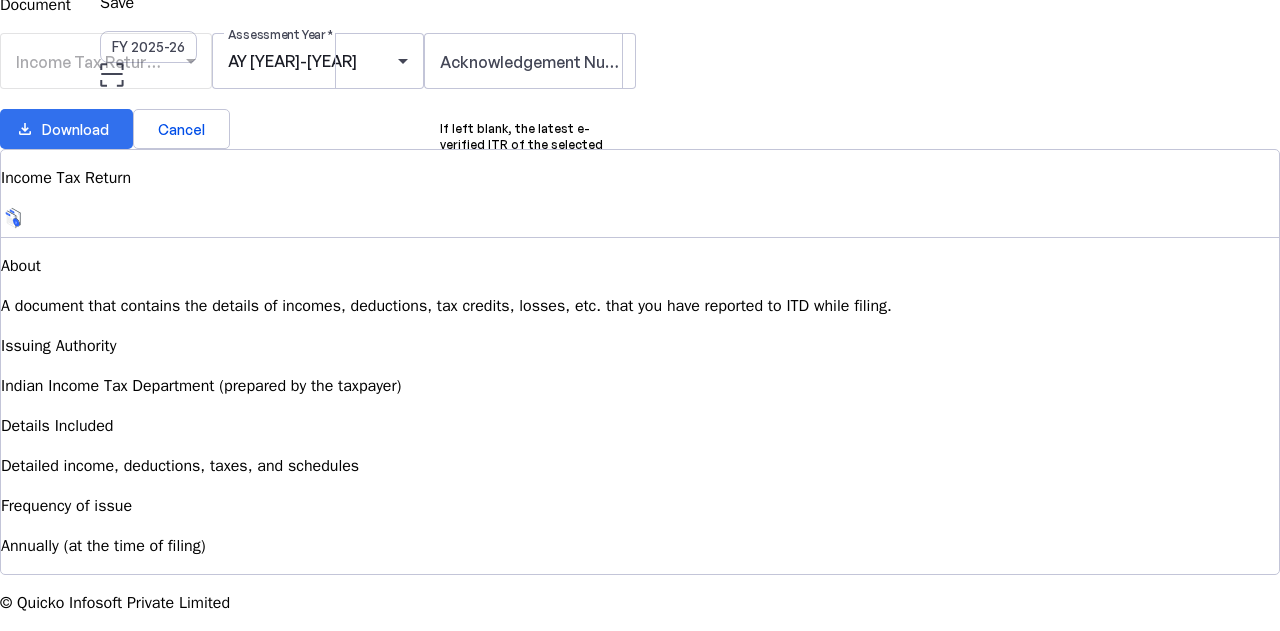 click on "Download" at bounding box center (75, 129) 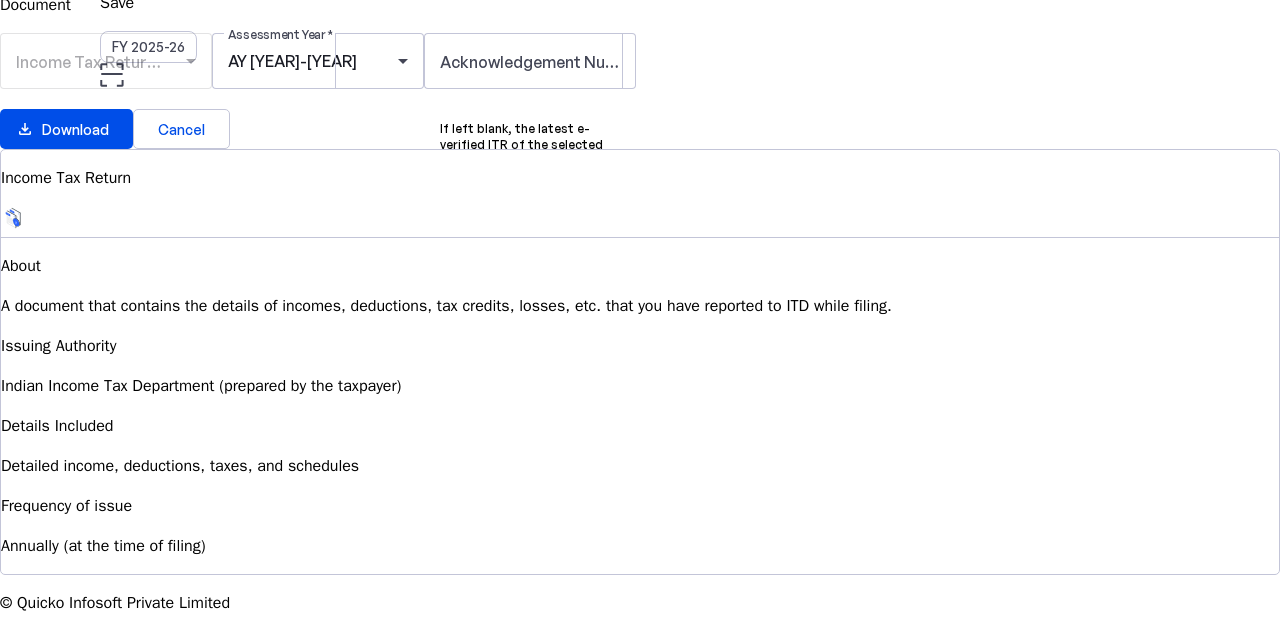 scroll, scrollTop: 0, scrollLeft: 0, axis: both 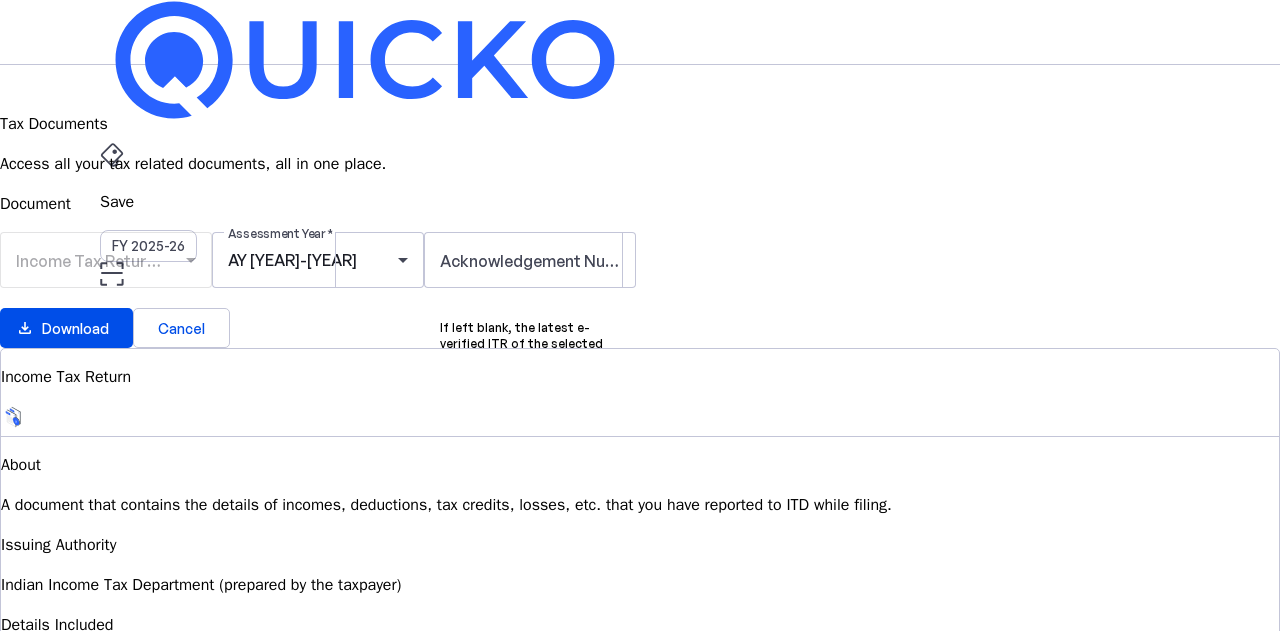 click on "AY 2025-26" at bounding box center [149, 452] 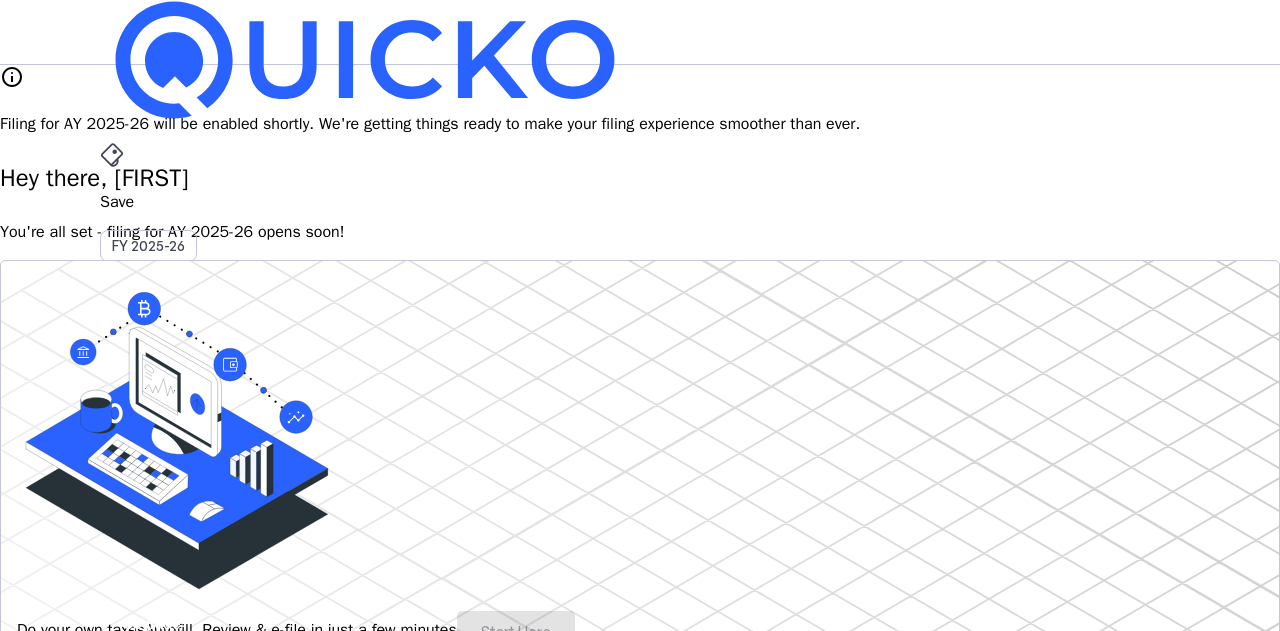 scroll, scrollTop: 300, scrollLeft: 0, axis: vertical 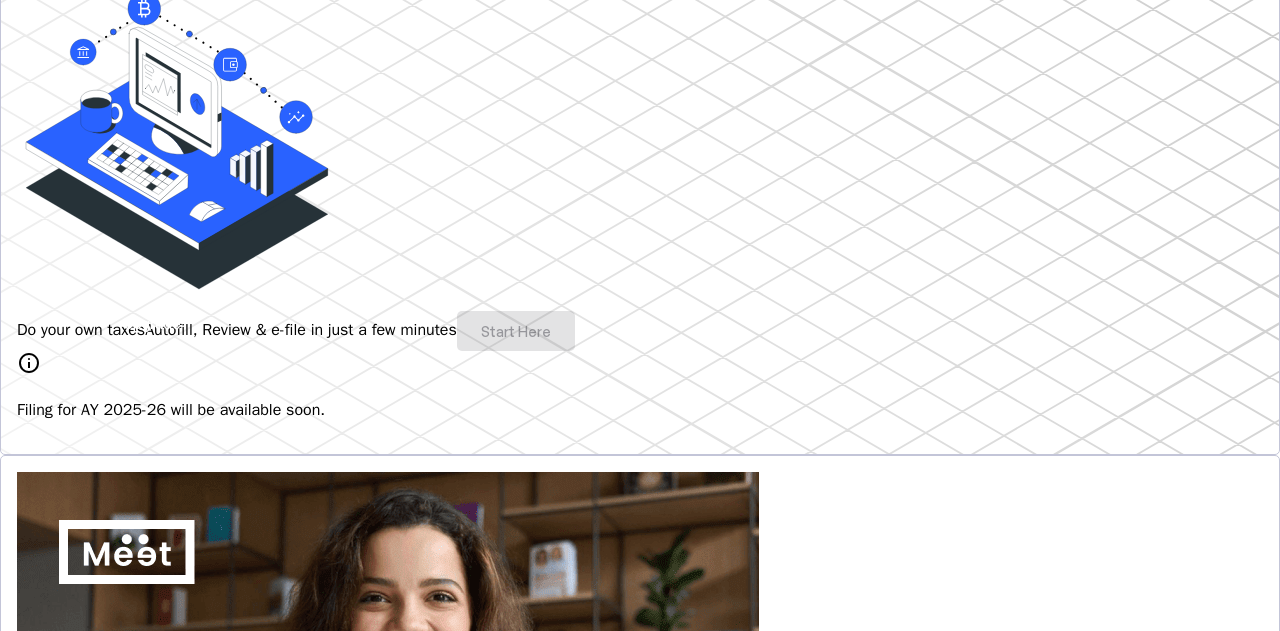 click on "Explore" at bounding box center [67, 1050] 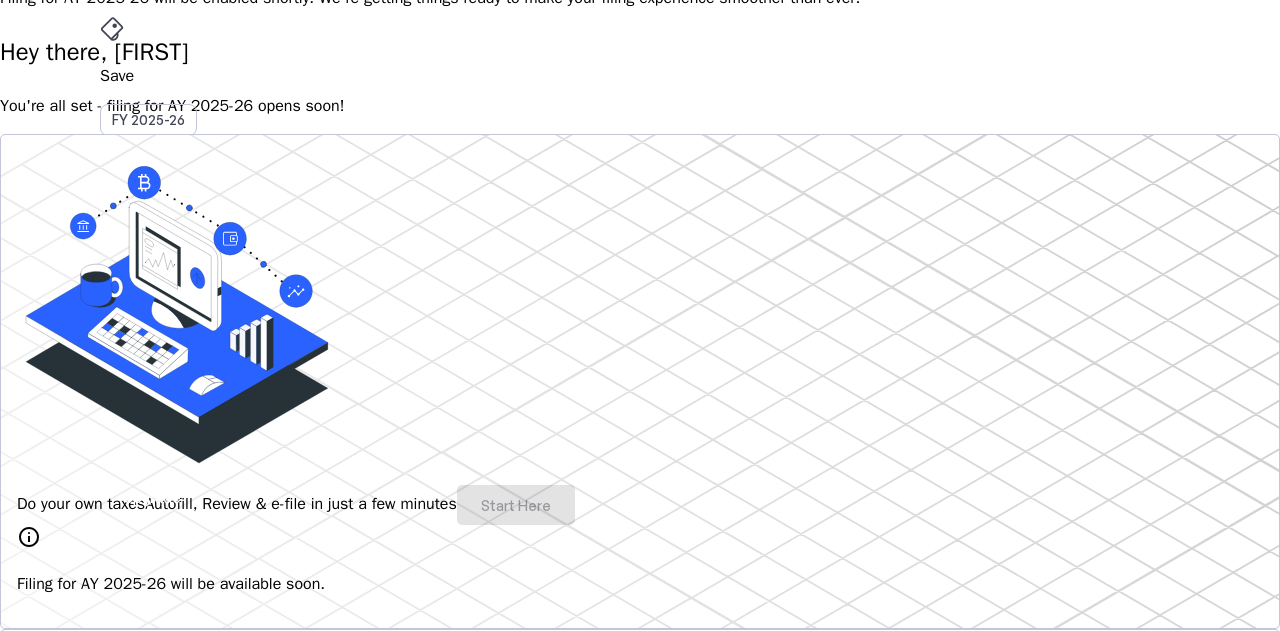 scroll, scrollTop: 0, scrollLeft: 0, axis: both 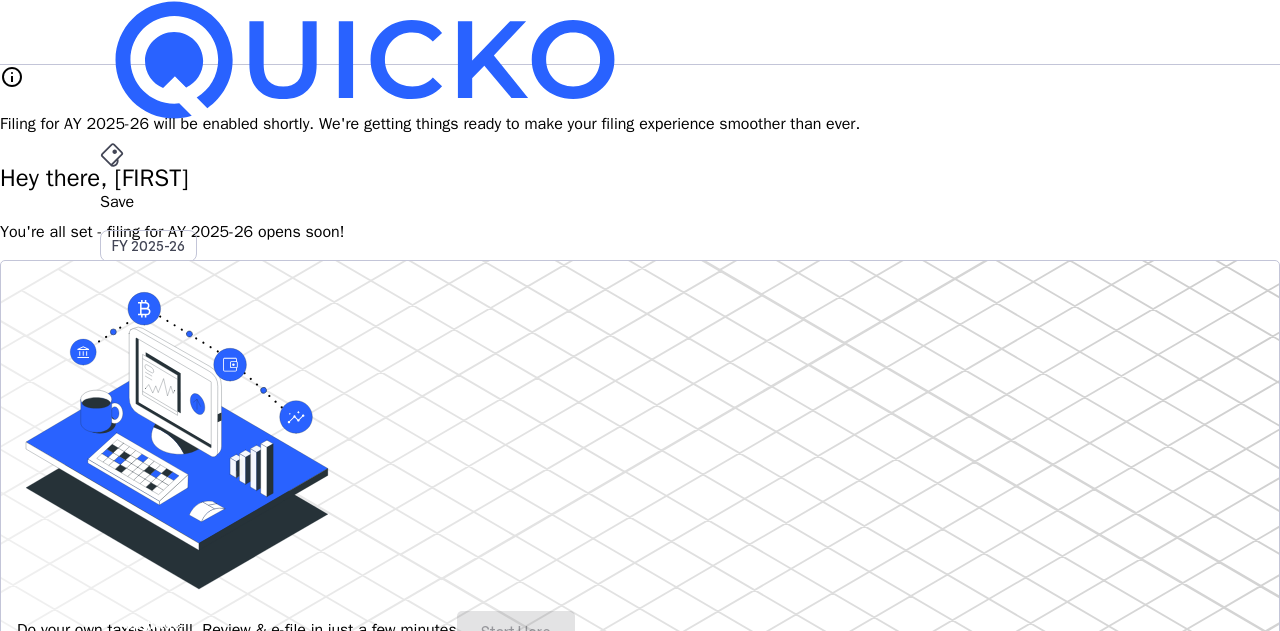 click at bounding box center [388, 1008] 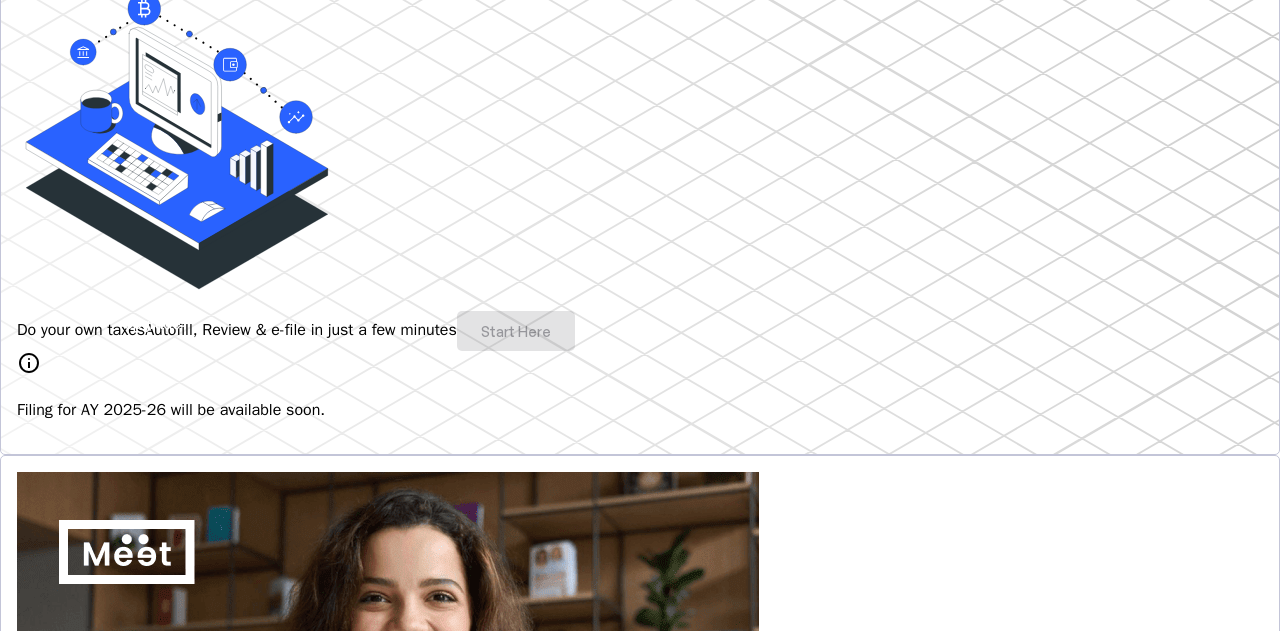 click on "Explore" at bounding box center [67, 1050] 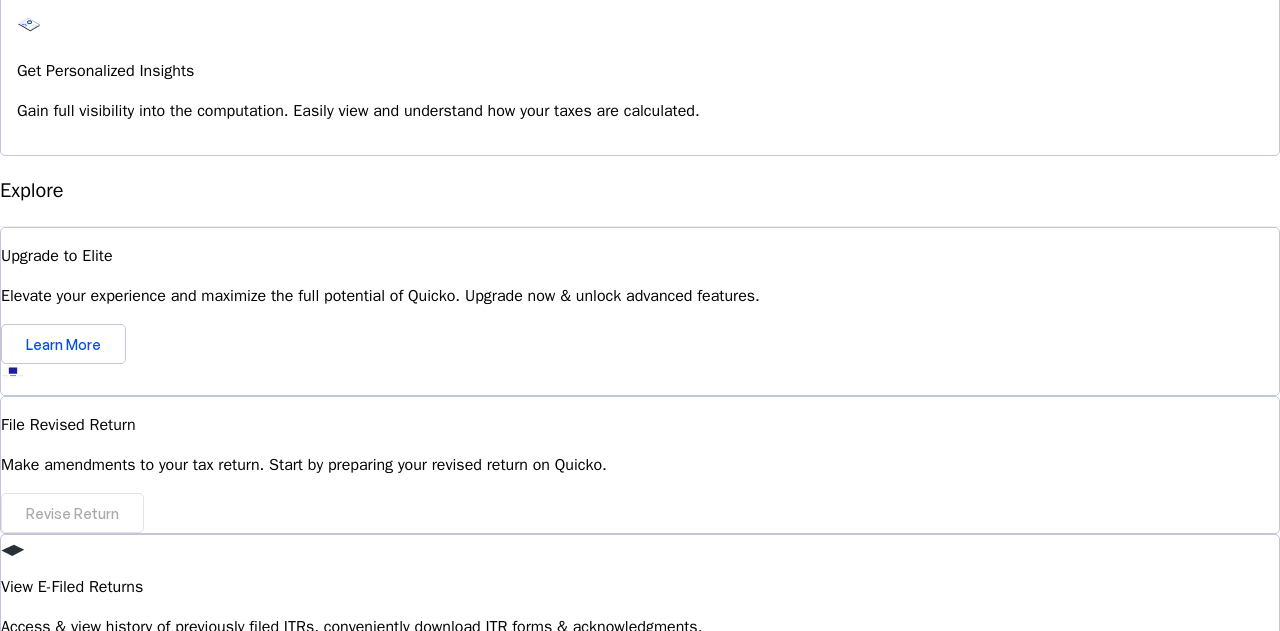 scroll, scrollTop: 1873, scrollLeft: 0, axis: vertical 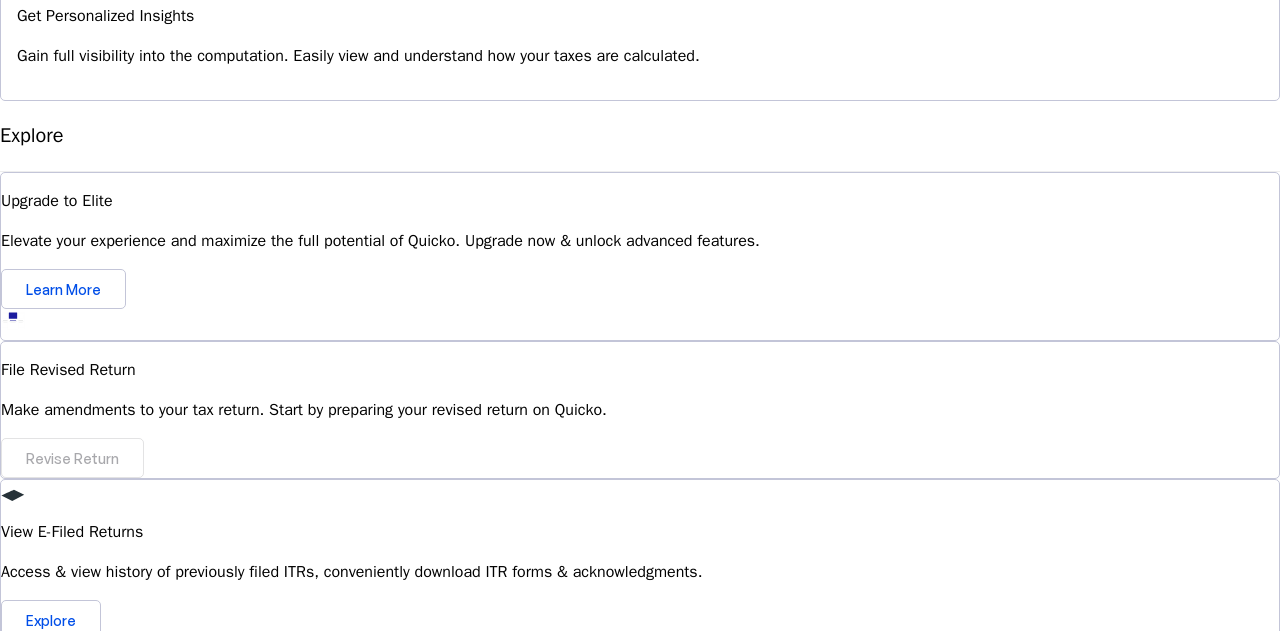 click on "Can I revise my ITR on Quicko after filing? expand_more" at bounding box center (640, 911) 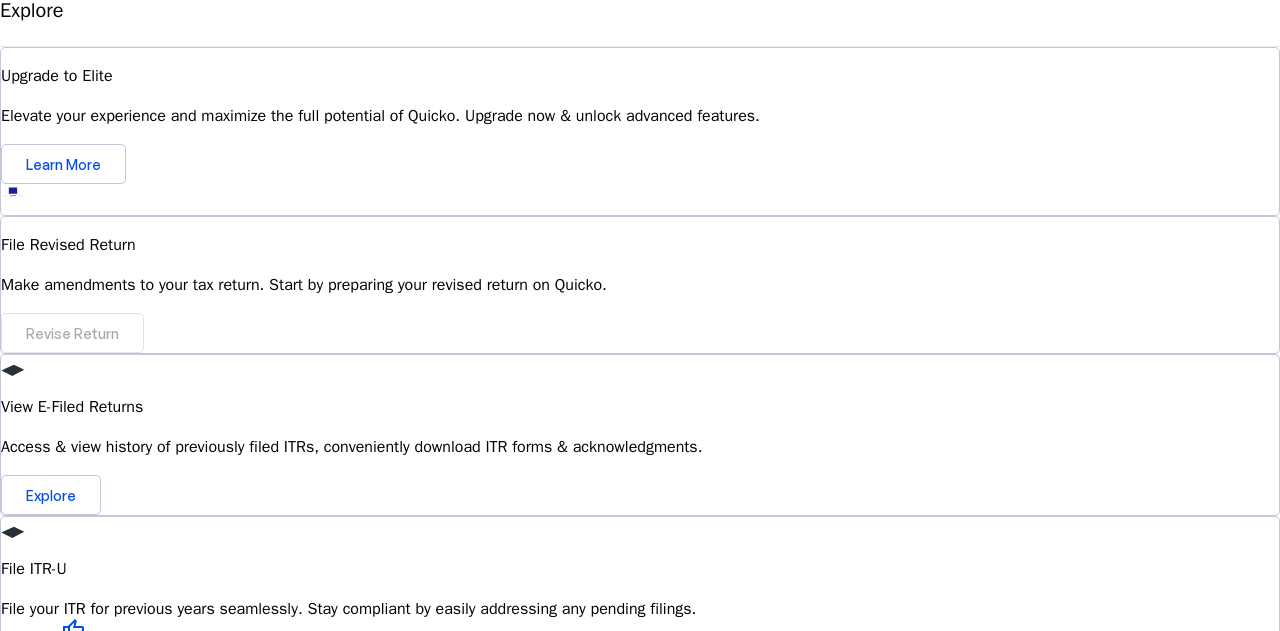 scroll, scrollTop: 2009, scrollLeft: 0, axis: vertical 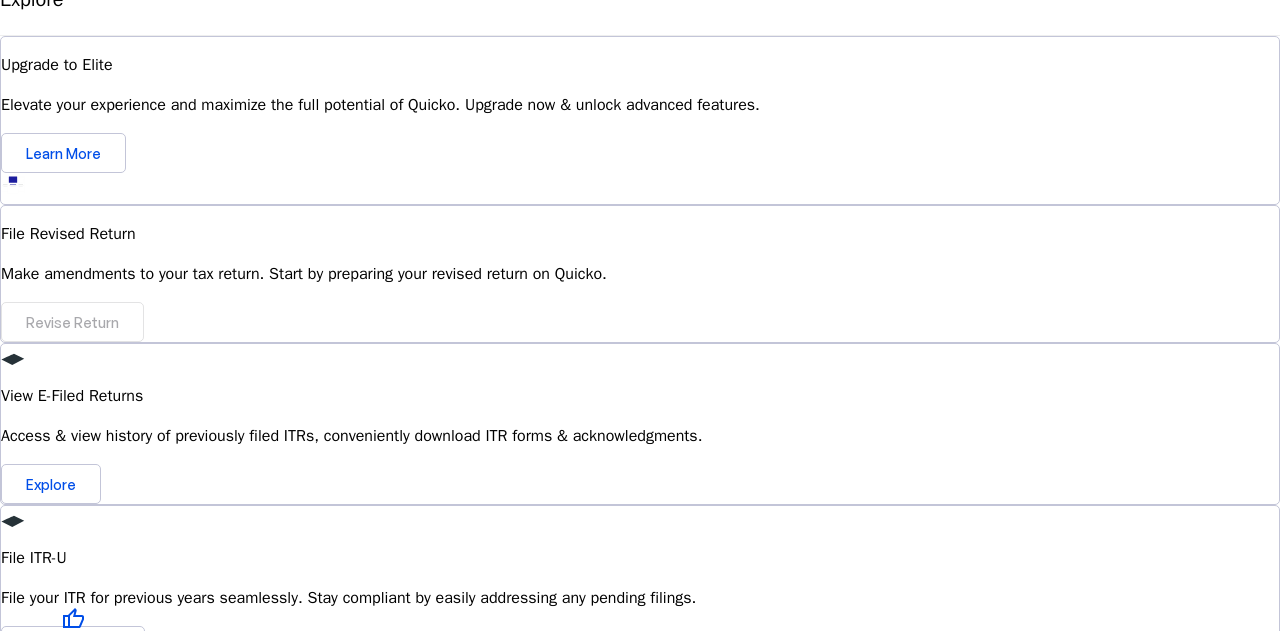 click on "Can I revise my ITR on Quicko after filing? expand_more" at bounding box center (640, 775) 